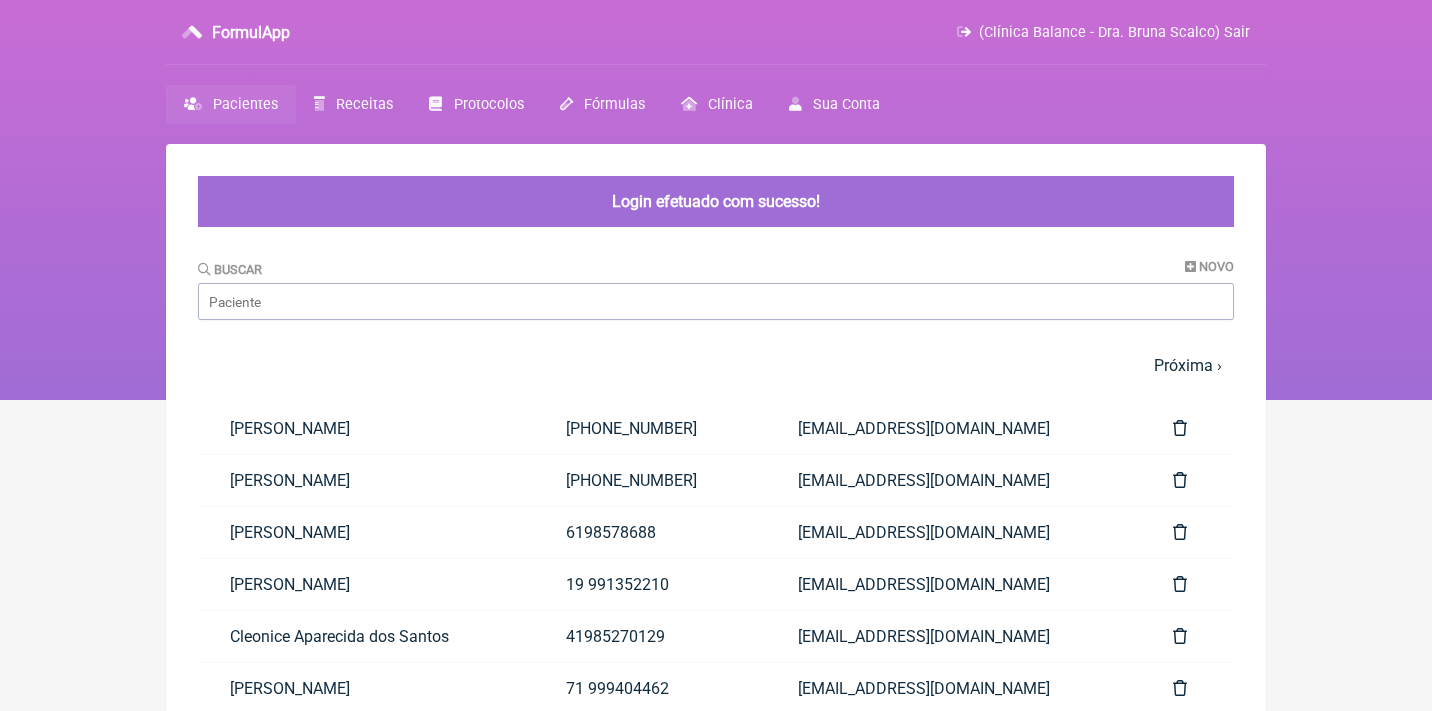 scroll, scrollTop: 0, scrollLeft: 0, axis: both 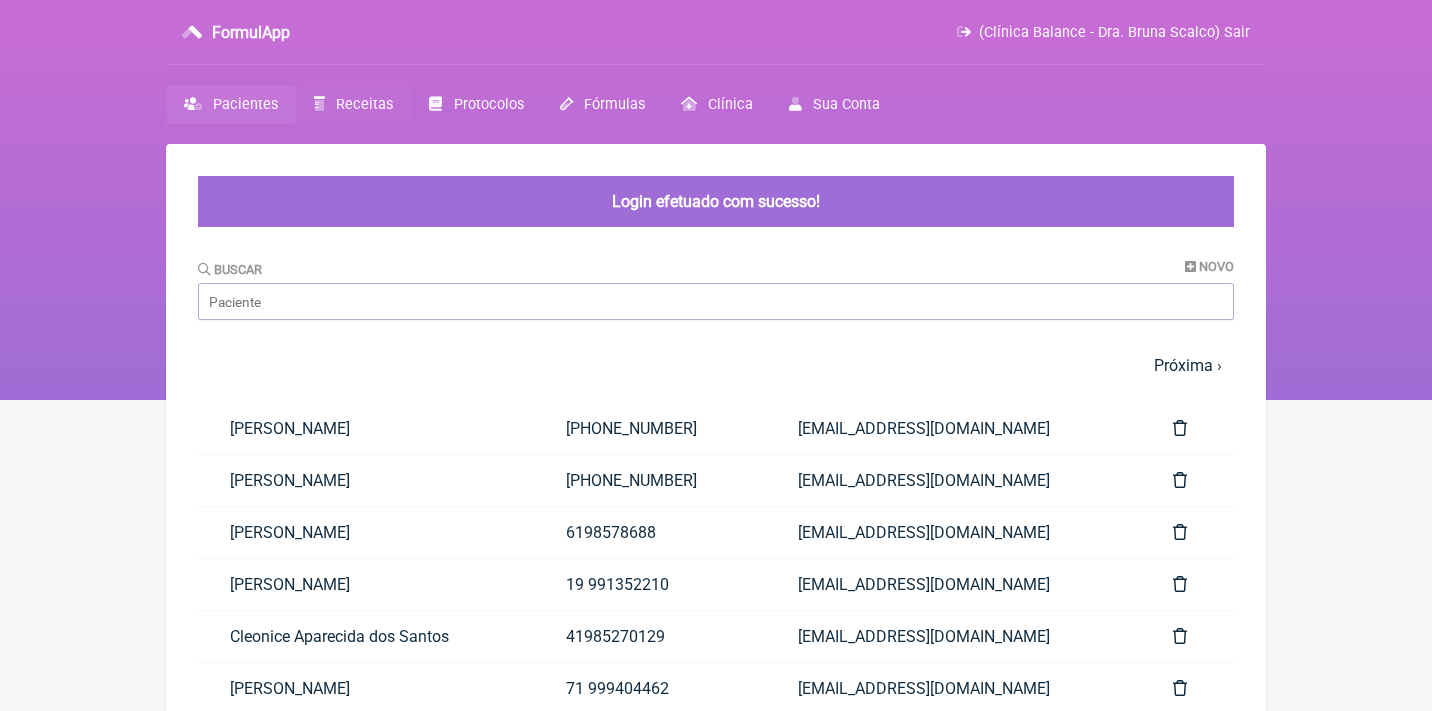 click on "Receitas" at bounding box center (364, 104) 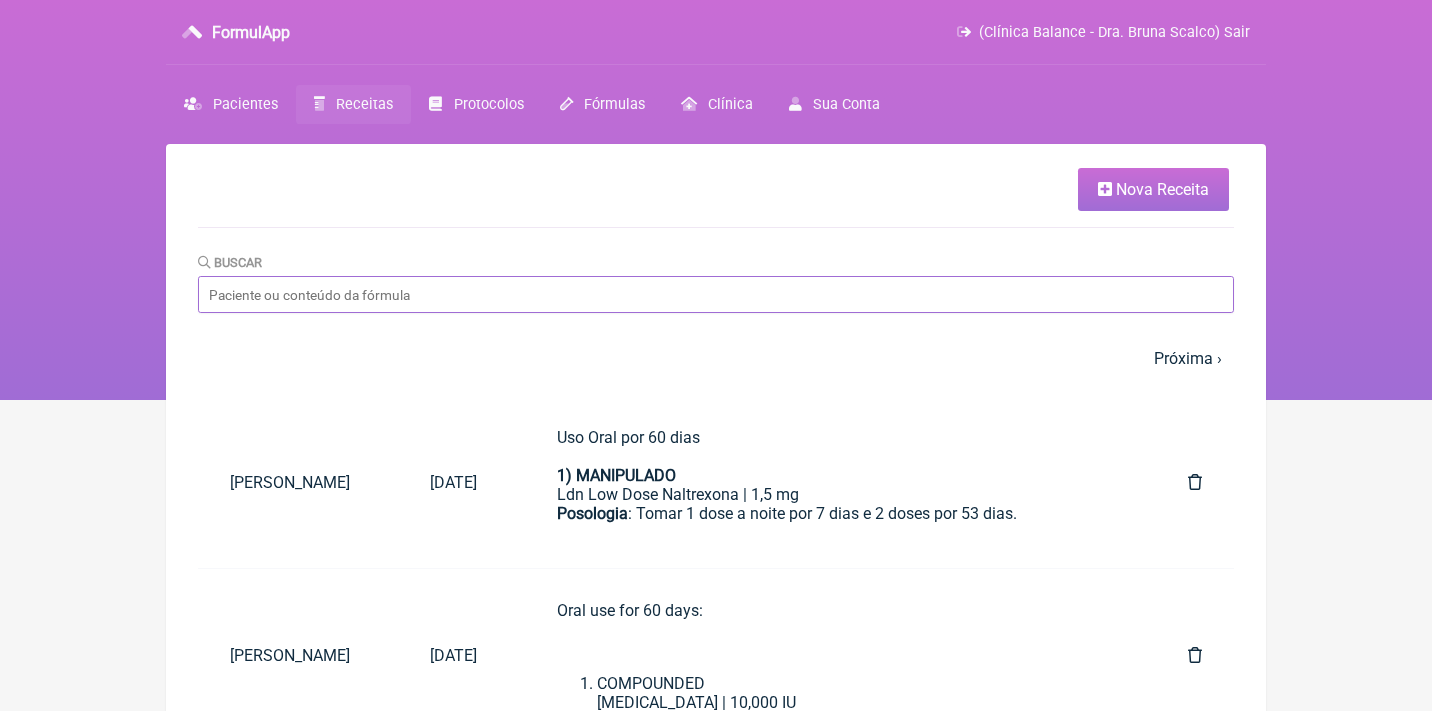 click on "Buscar" at bounding box center (716, 294) 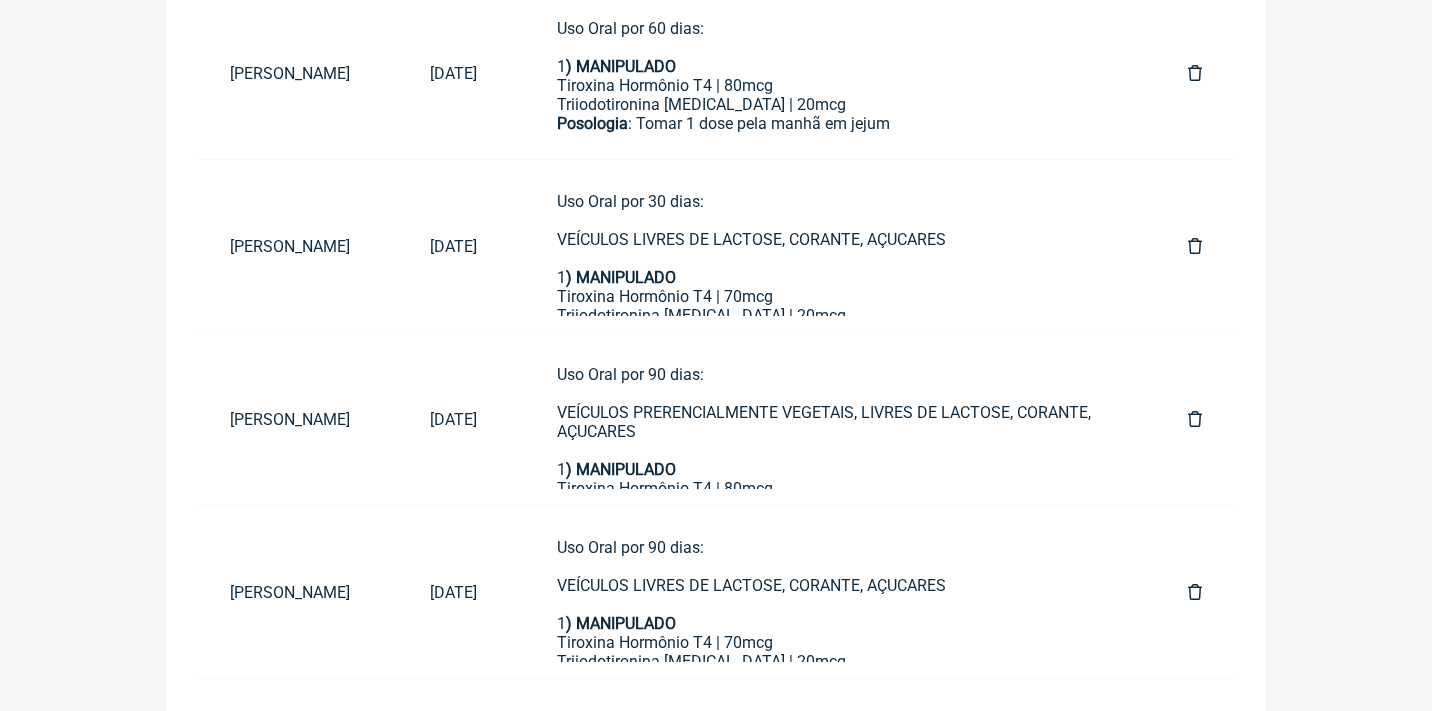 scroll, scrollTop: 585, scrollLeft: 0, axis: vertical 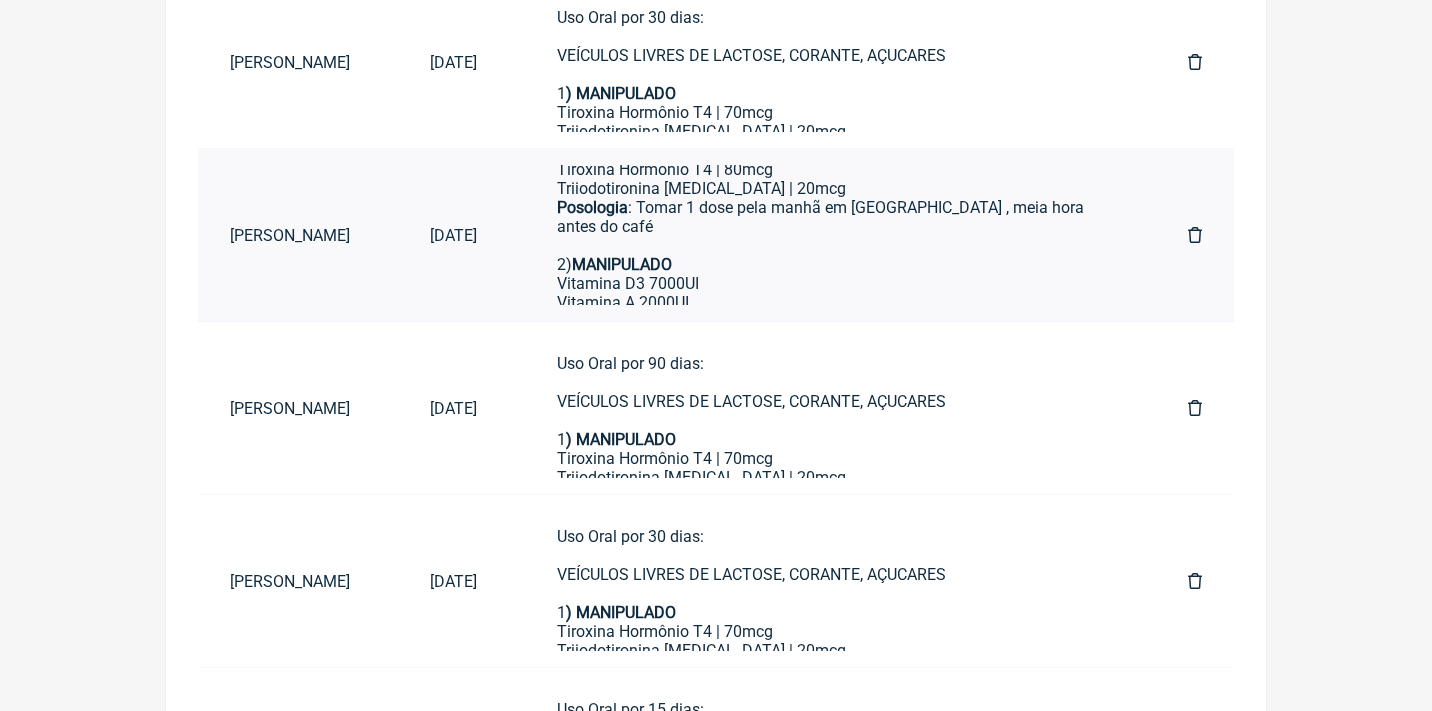 type on "[PERSON_NAME]" 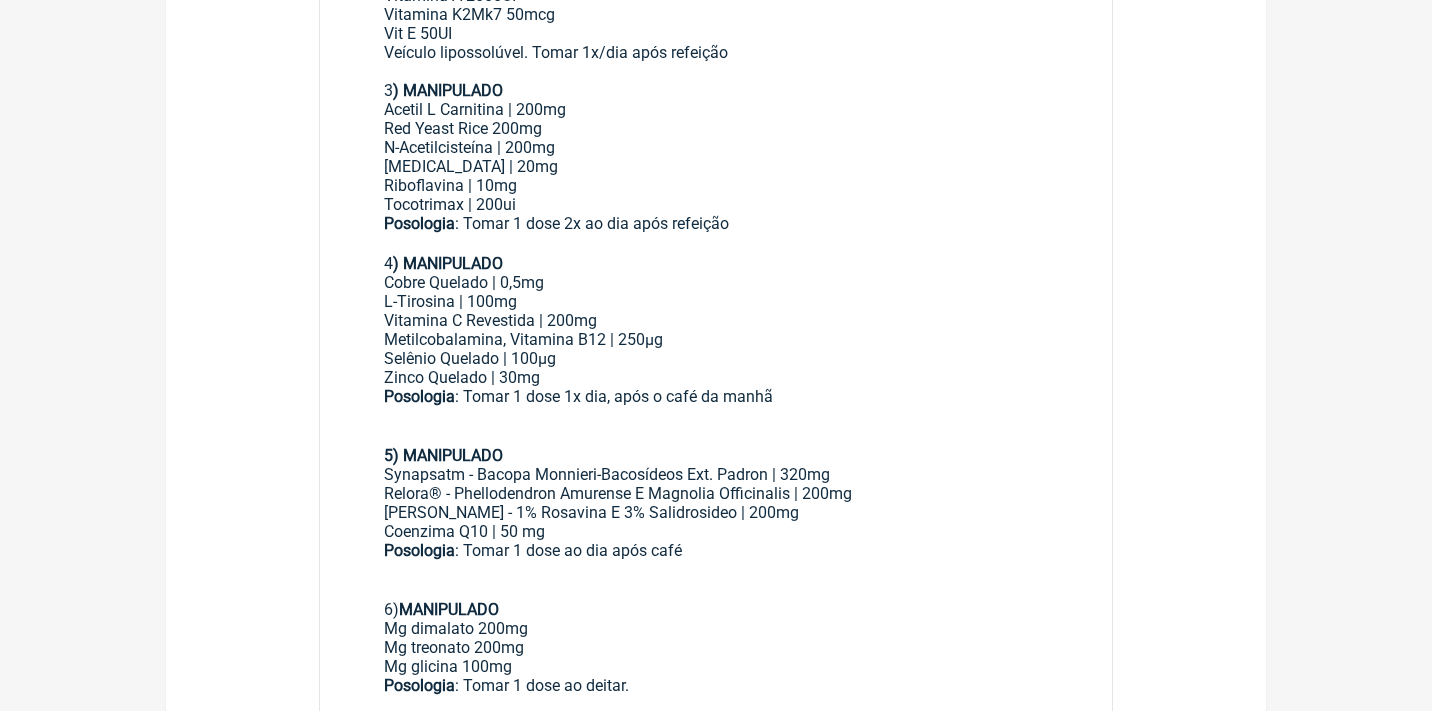 scroll, scrollTop: 0, scrollLeft: 0, axis: both 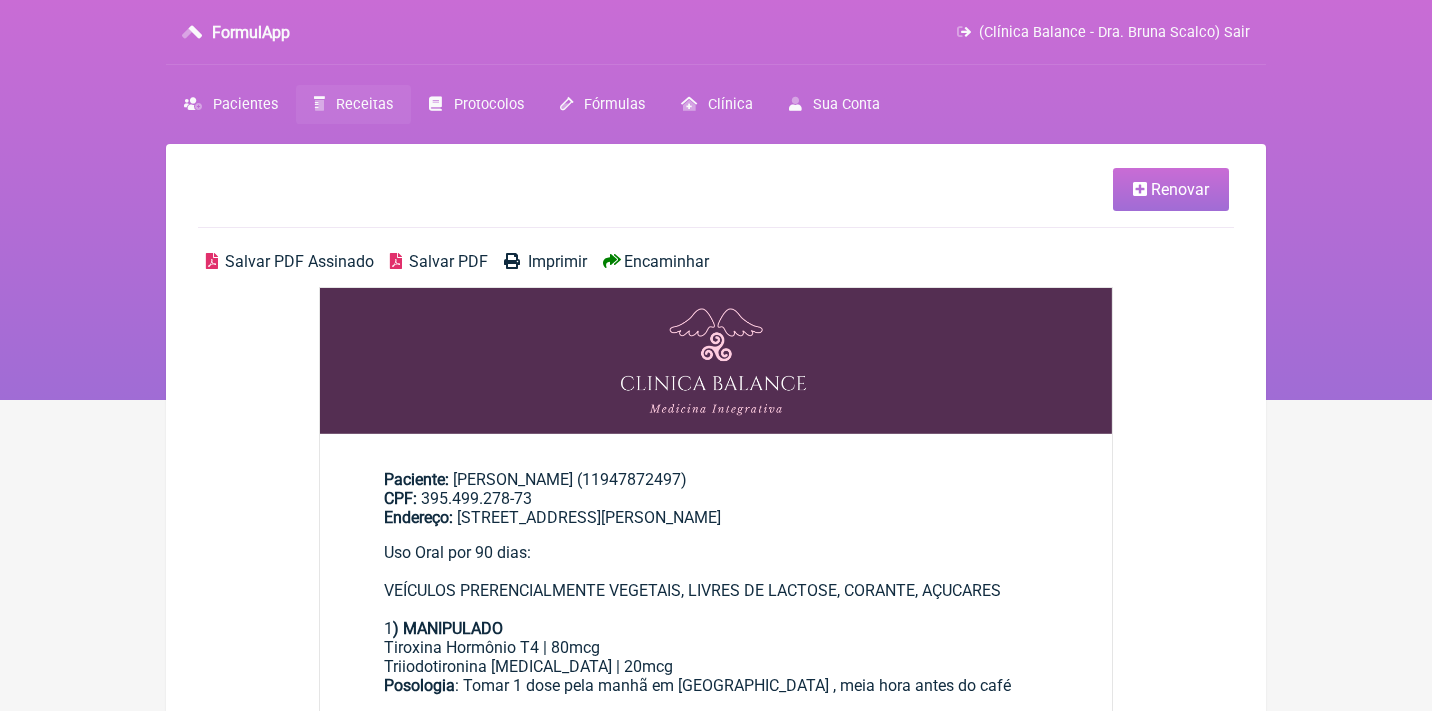 click on "Renovar" at bounding box center [1171, 189] 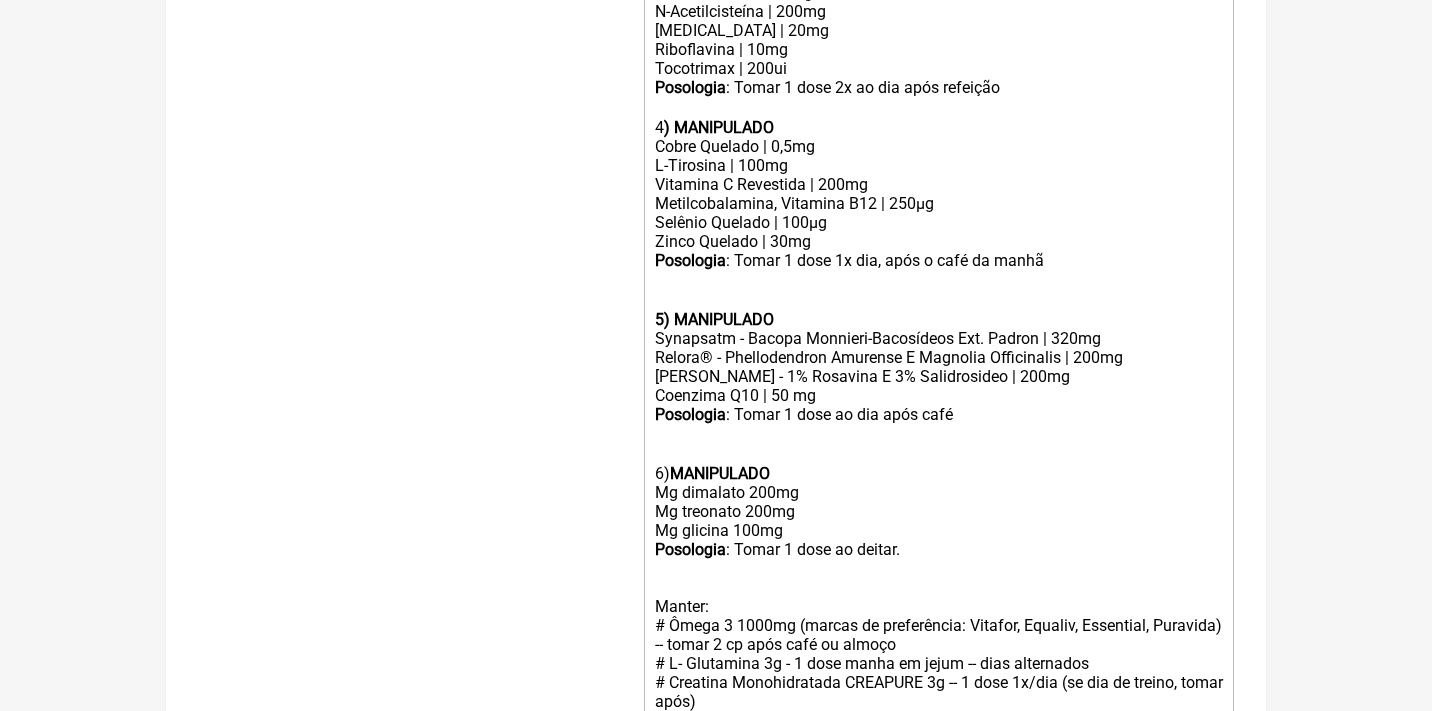 scroll, scrollTop: 1106, scrollLeft: 0, axis: vertical 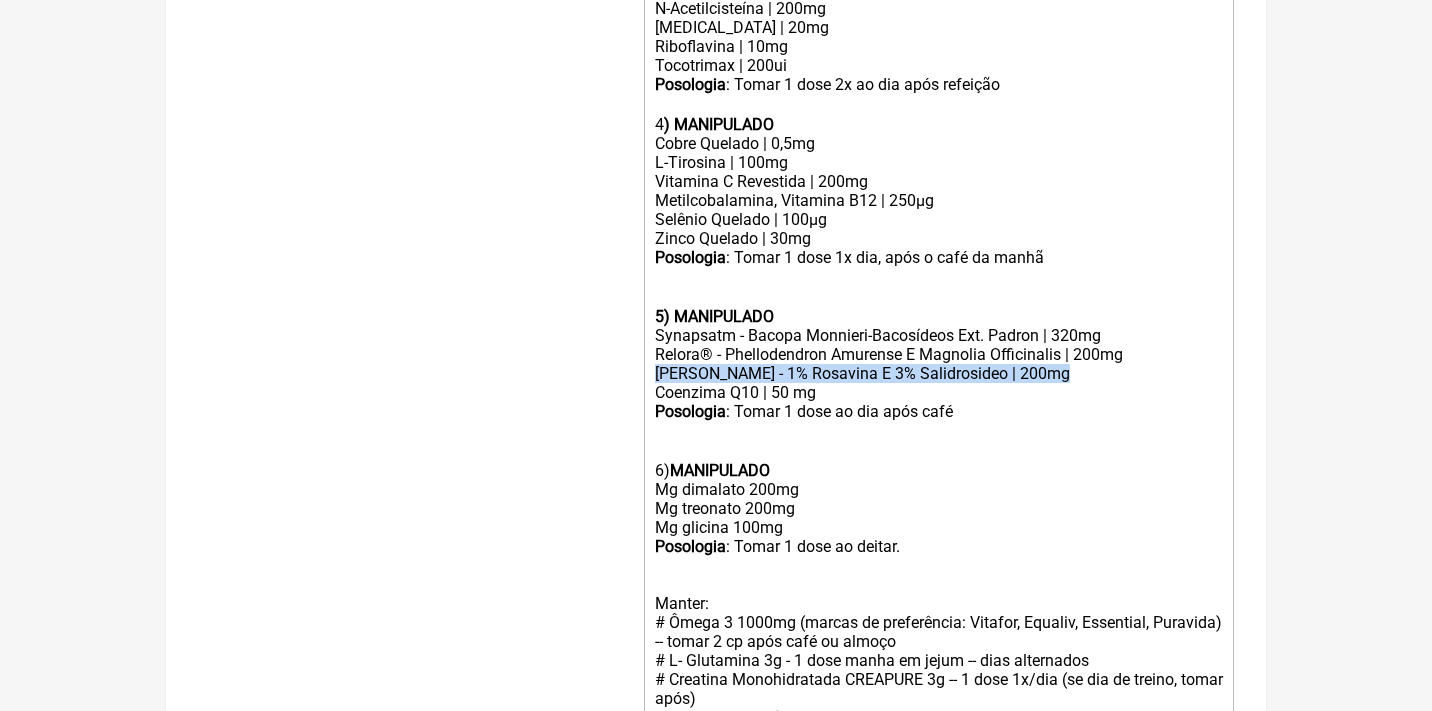 drag, startPoint x: 1078, startPoint y: 310, endPoint x: 655, endPoint y: 306, distance: 423.01892 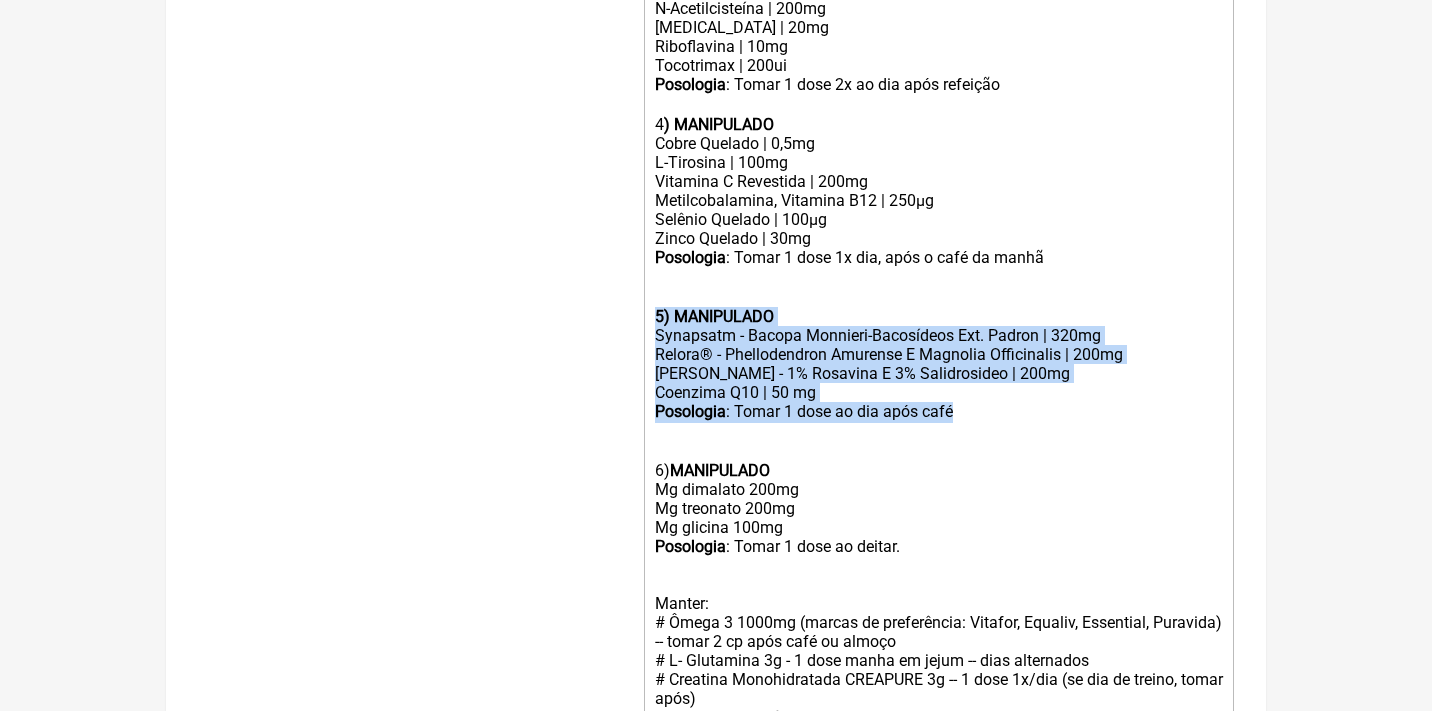 drag, startPoint x: 980, startPoint y: 349, endPoint x: 626, endPoint y: 253, distance: 366.78604 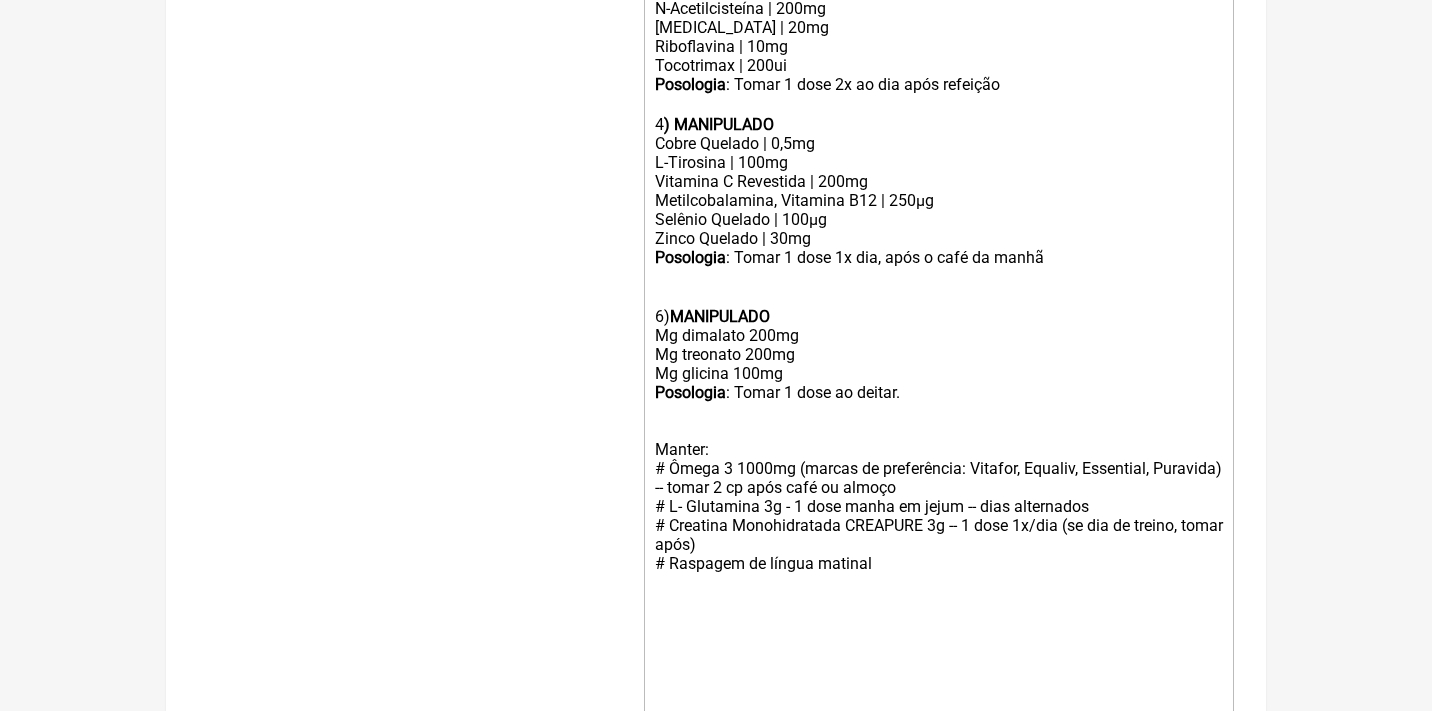 click on "6)  MANIPULADO Mg dimalato 200mg Mg treonato 200mg Mg glicina 100mg Posologia : Tomar 1 dose ao deitar." 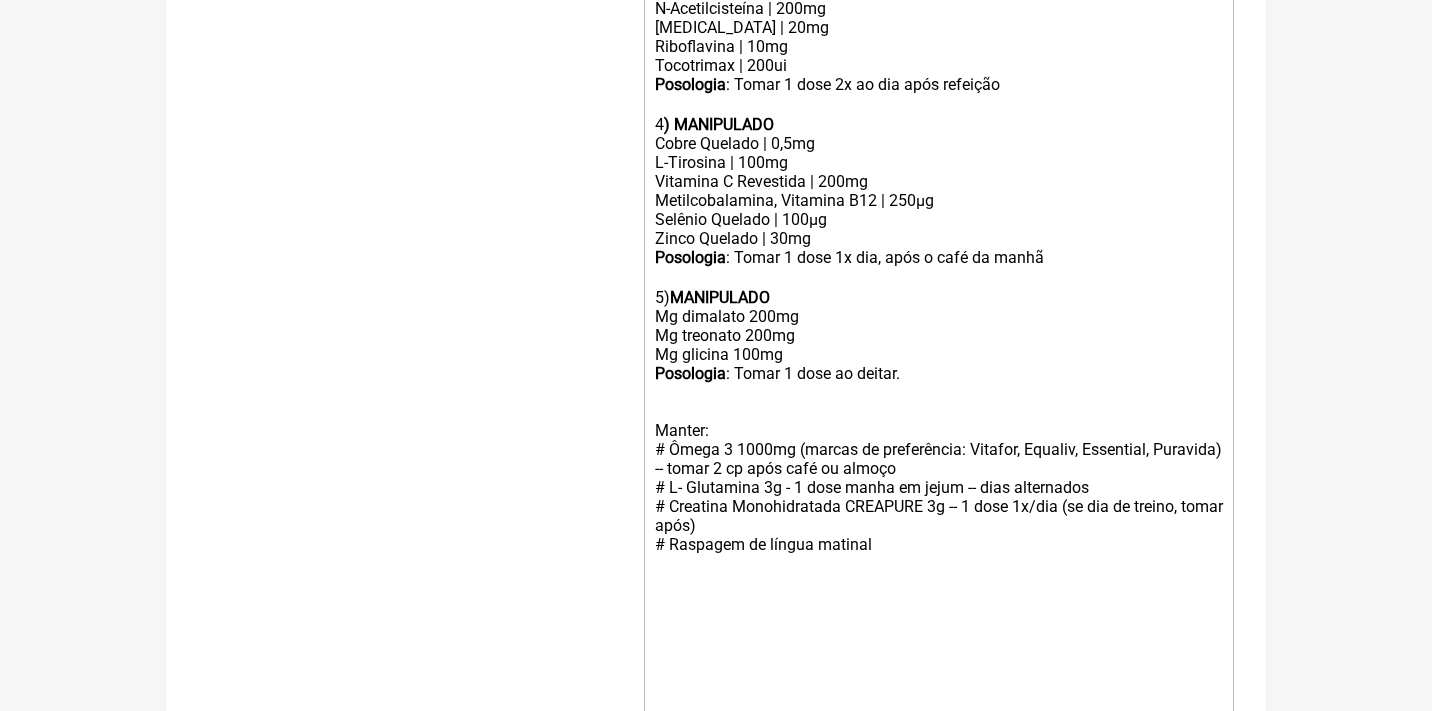 type on "<div>Uso Oral por 90 dias:<br><br>VEÍCULOS PRERENCIALMENTE VEGETAIS, LIVRES DE LACTOSE, CORANTE, AÇUCARES<br><br></div><div>1<strong>) MANIPULADO</strong></div><div>Tiroxina Hormônio T4 | 80mcg</div><div>Triiodotironina T3 | 20mcg</div><div><strong>Posologia</strong>: Tomar 1 dose pela manhã em jejum , meia hora antes do café<br><br>2) <strong>MANIPULADO</strong><br>Vitamina D3 7000UI<br>Vitamina A 2000UI<br>Vitamina K2Mk7 50mcg<br>Vit E 50UI<br>Veículo lipossolúvel. Tomar 1x/dia após refeição<br><br>3<strong>) MANIPULADO</strong></div><div>Acetil L Carnitina | 200mg<br>Red Yeast Rice 200mg</div><div>N-Acetilcisteína | 200mg</div><div>Policosanol | 20mg</div><div>Riboflavina | 10mg</div><div>Tocotrimax | 200ui</div><div><strong>Posologia</strong>: Tomar 1 dose 2x ao dia ㅤapós refeição<br><br>4<strong>) MANIPULADO</strong></div><div>Cobre Quelado | 0,5mg</div><div>L-Tirosina | 100mg</div><div>Vitamina C Revestida | 200mg</div><div>Metilcobalamina, Vitamina B12 | 250µg</div><div>Selênio Quelado | 100µg</div>..." 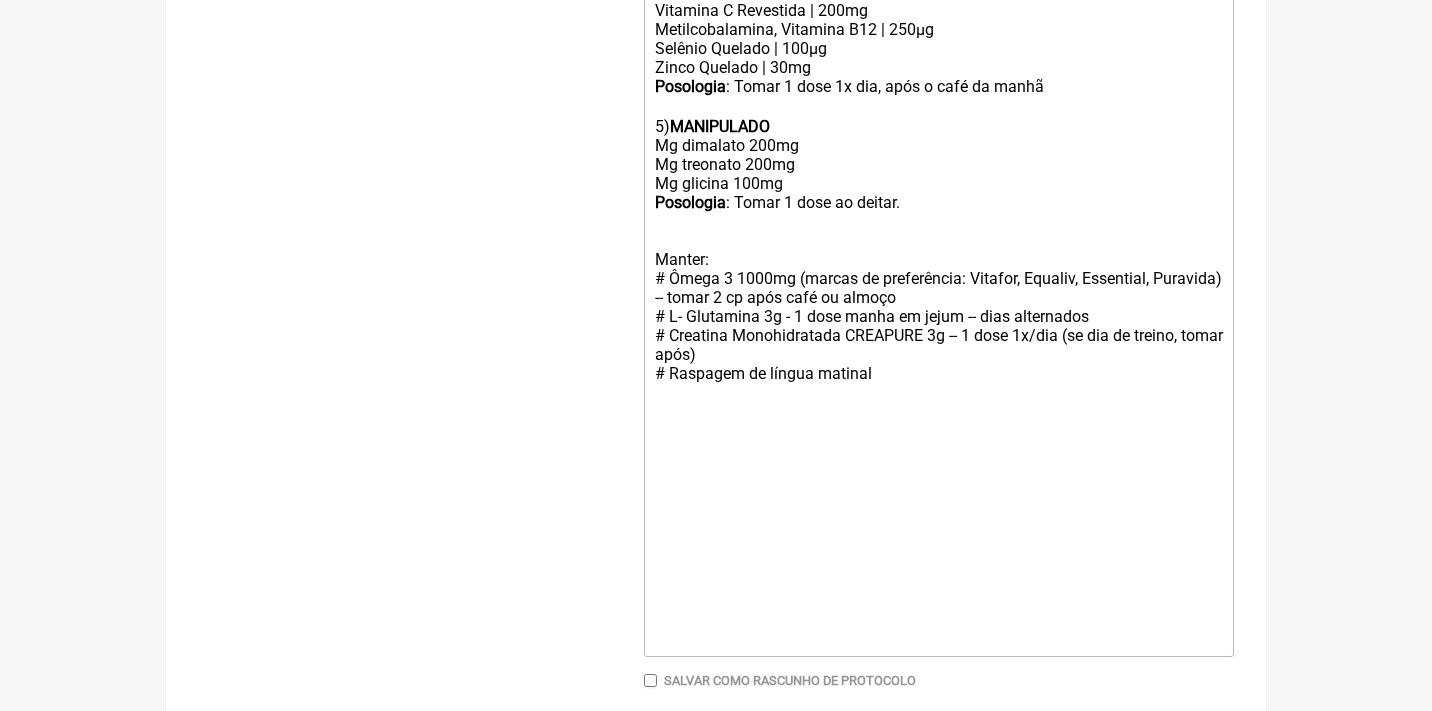 scroll, scrollTop: 1275, scrollLeft: 0, axis: vertical 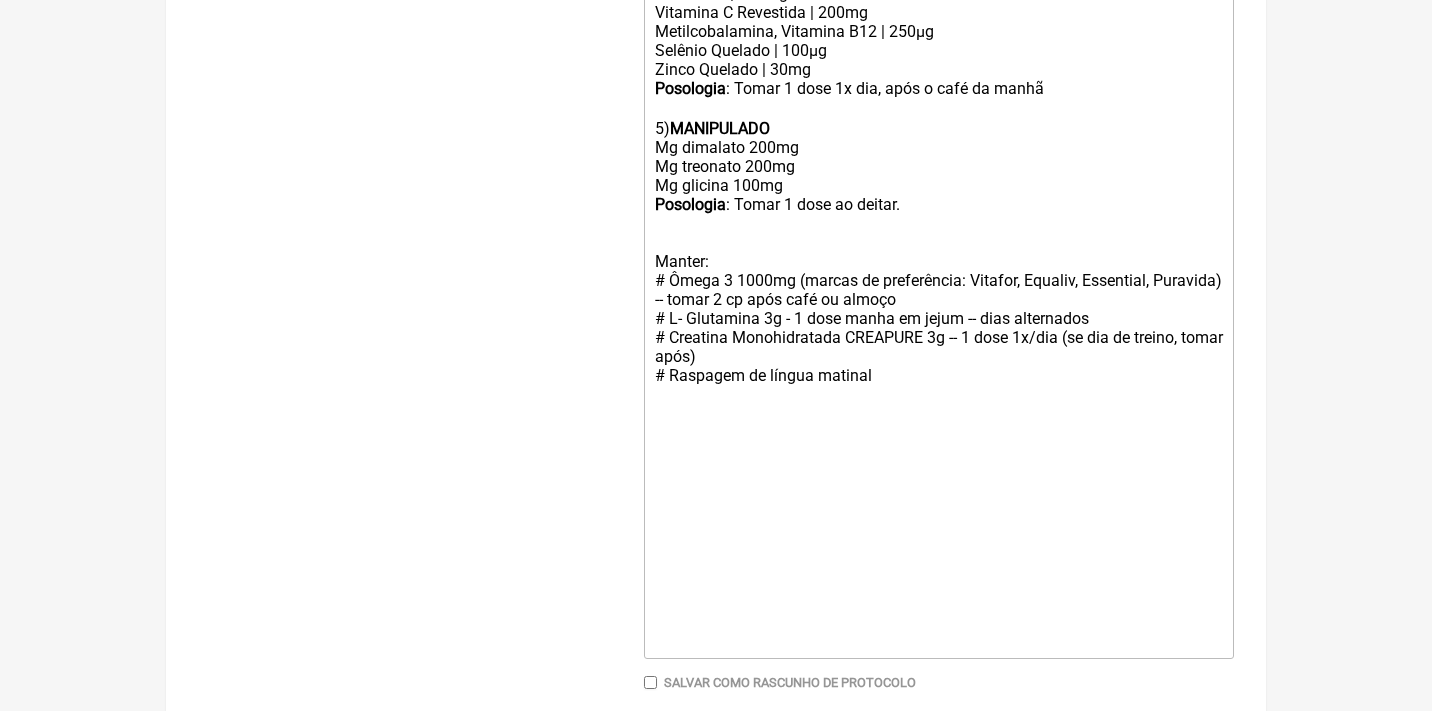 click on "Gerar" at bounding box center [939, 748] 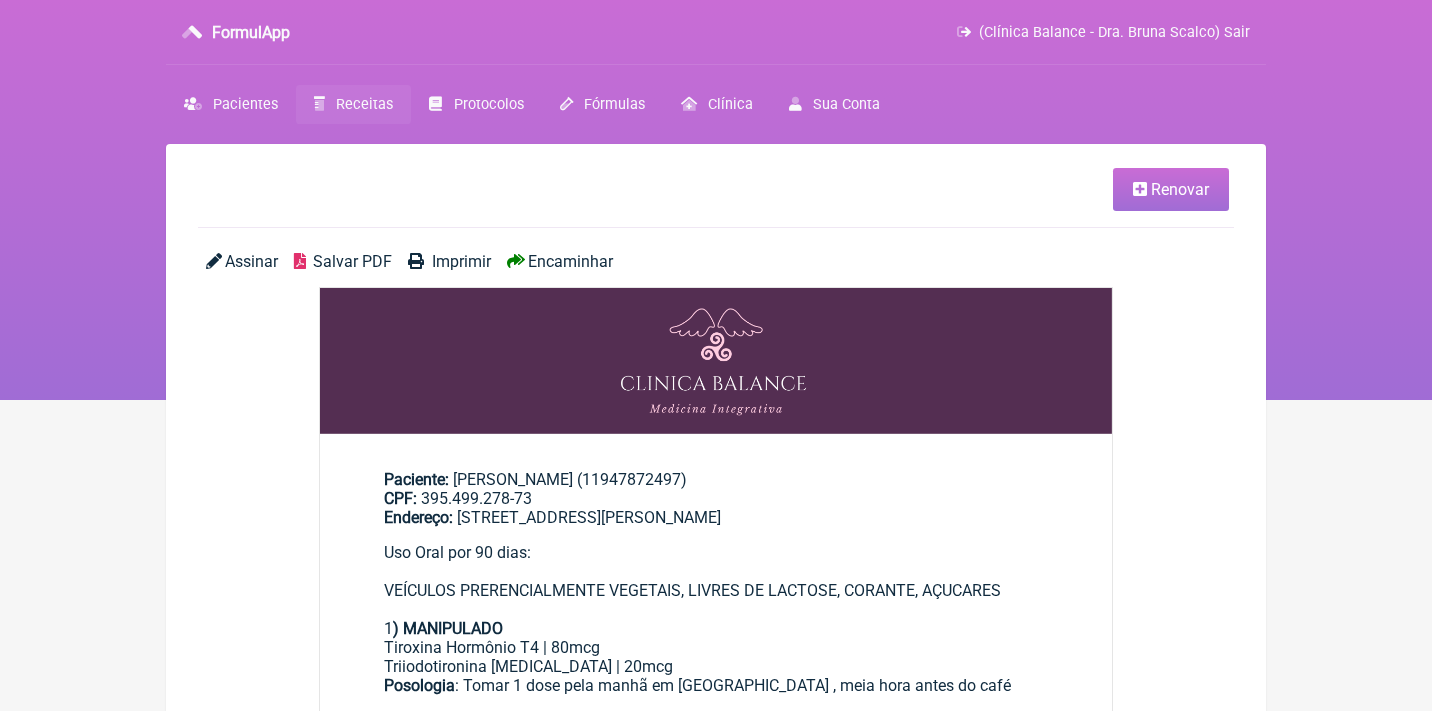 scroll, scrollTop: 0, scrollLeft: 0, axis: both 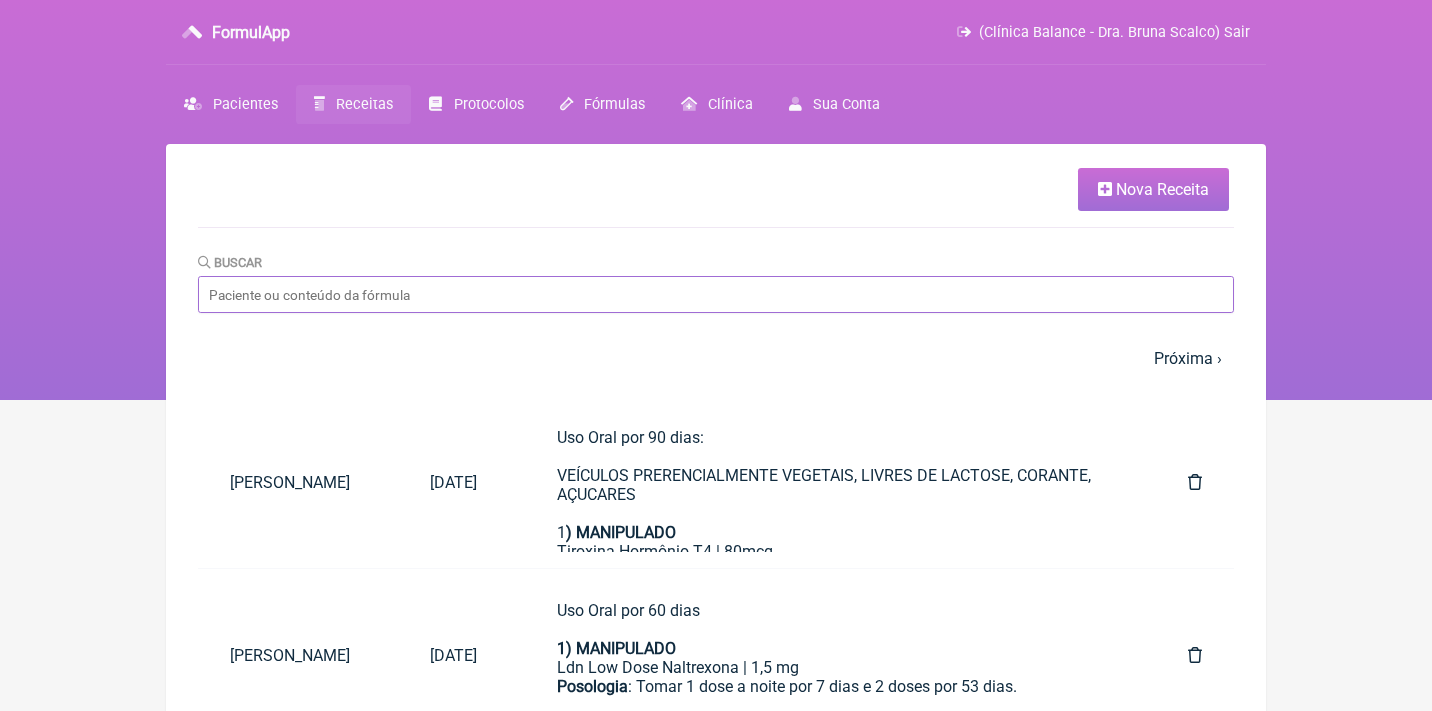 click on "Buscar" at bounding box center (716, 294) 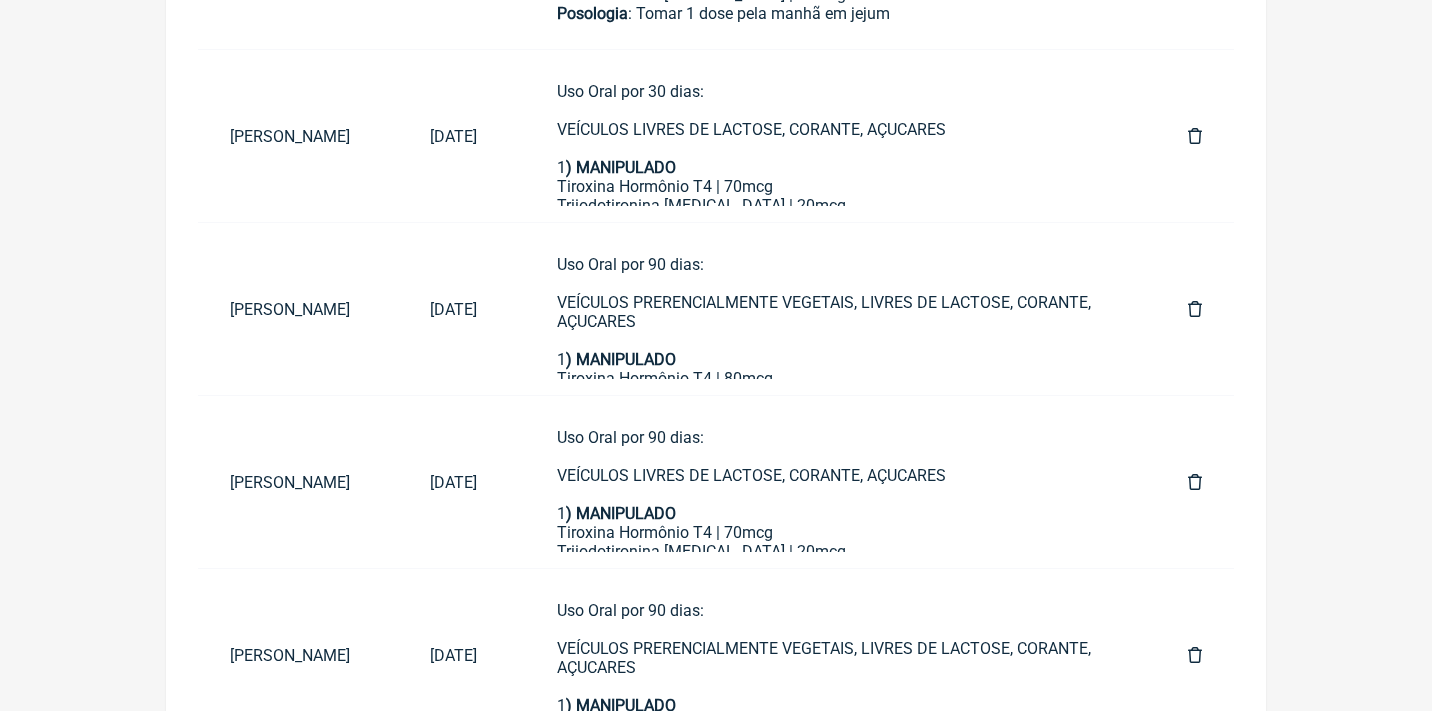 scroll, scrollTop: 695, scrollLeft: 0, axis: vertical 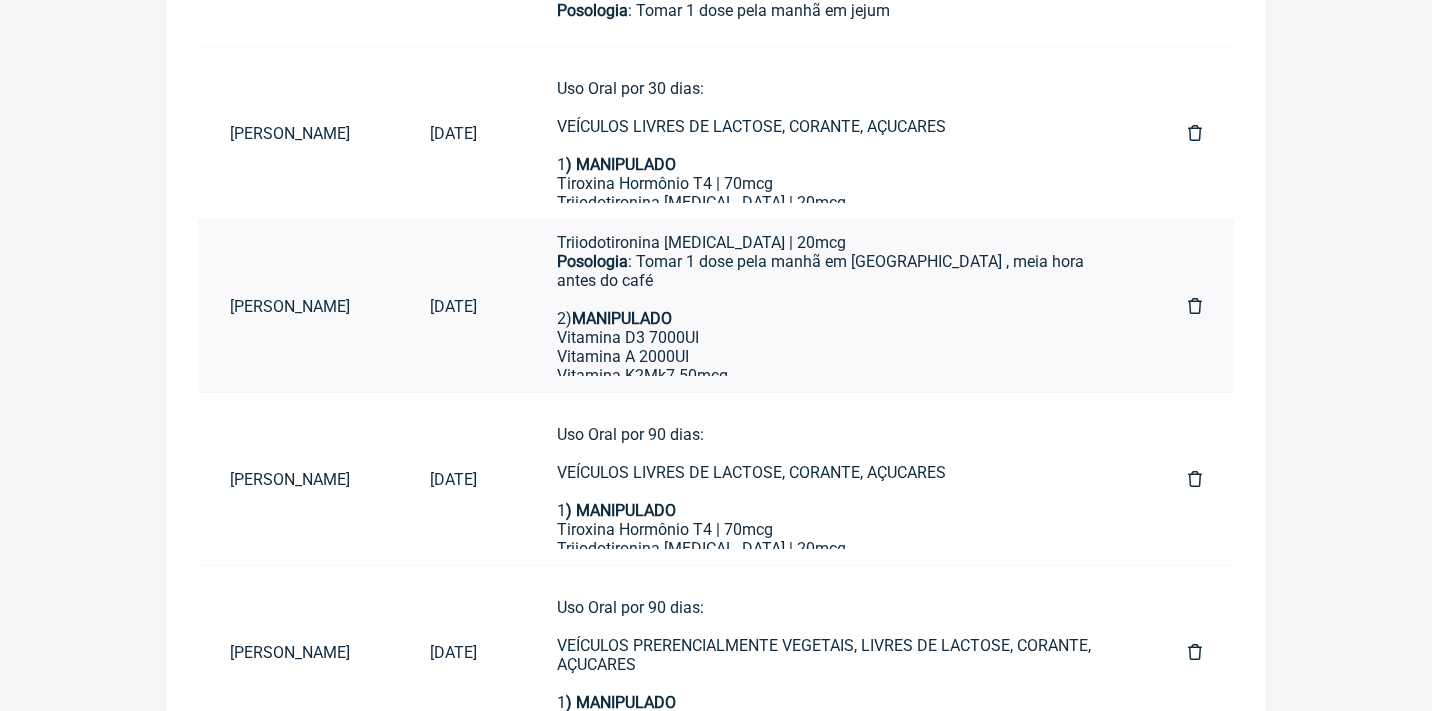 type on "Ana paula Francis" 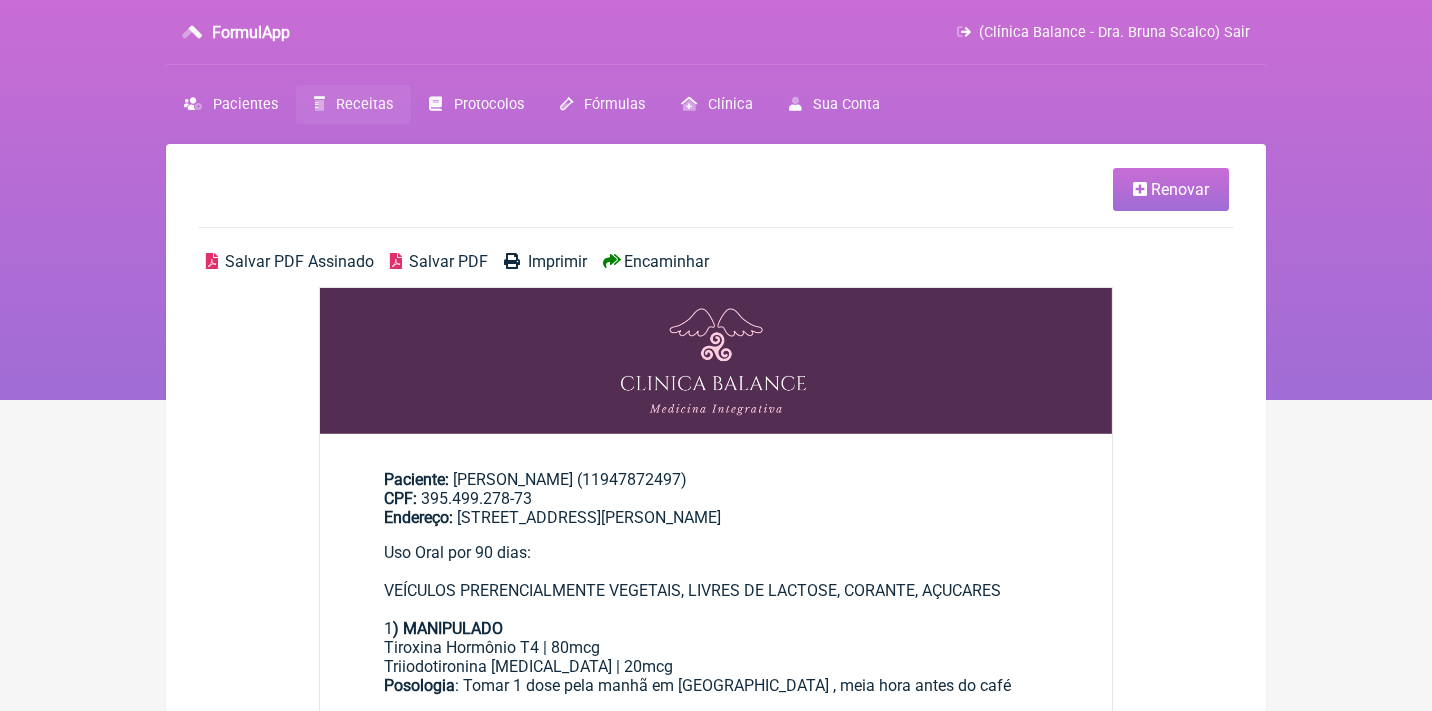 click at bounding box center [1140, 189] 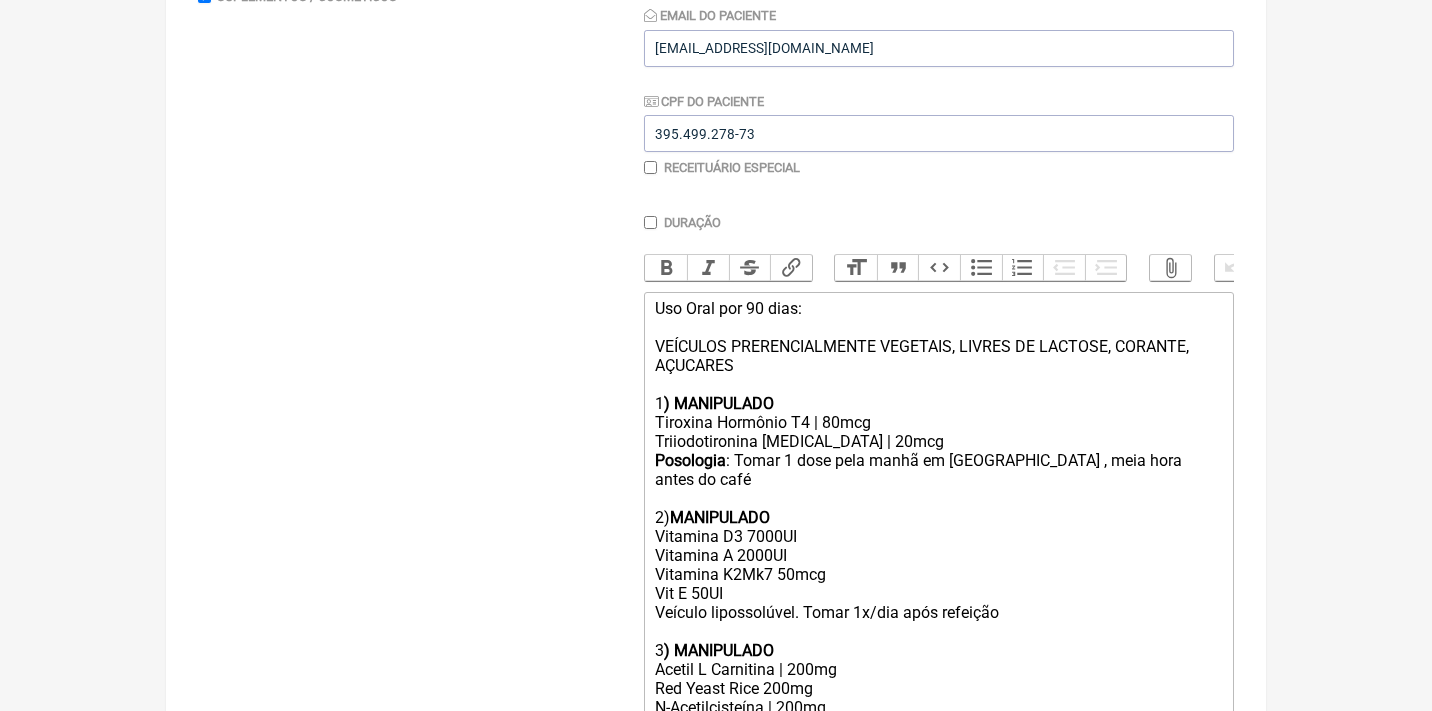scroll, scrollTop: 441, scrollLeft: 0, axis: vertical 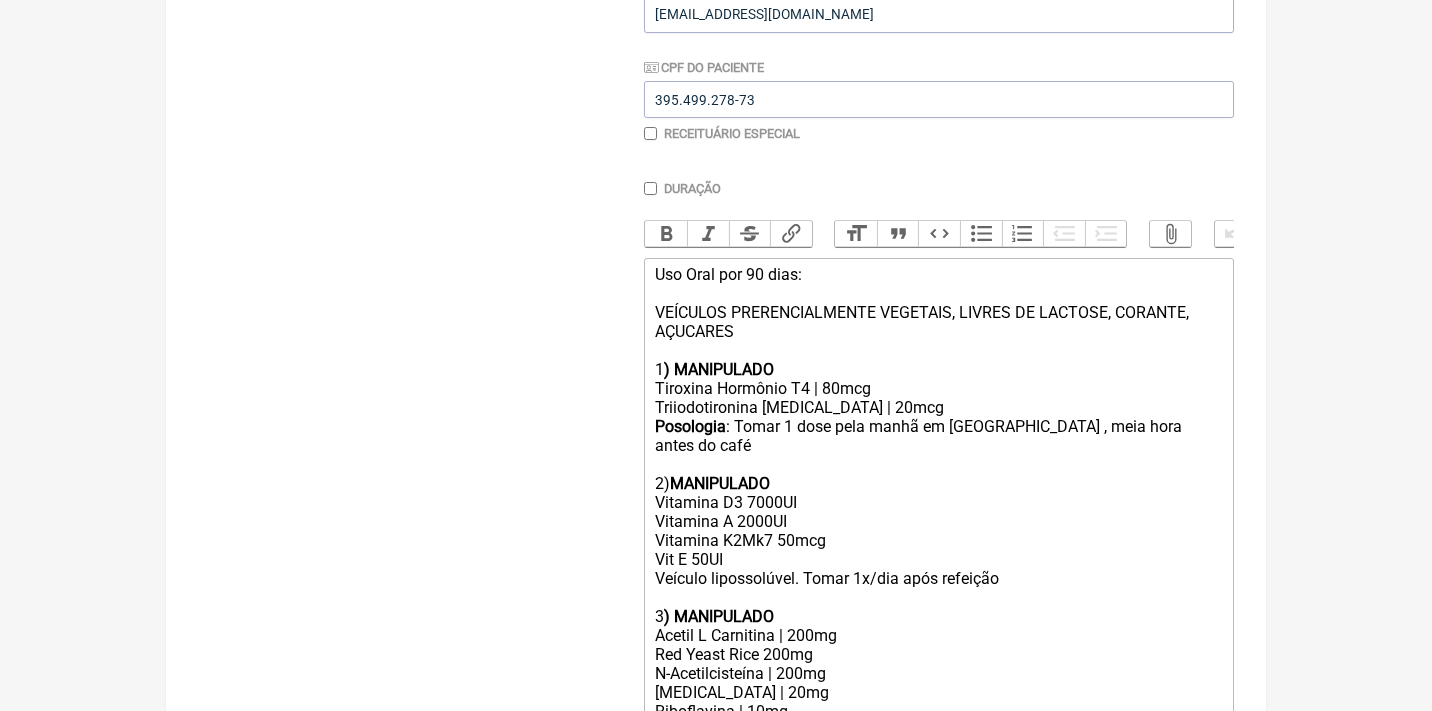 click on "Uso Oral por 90 dias: VEÍCULOS PRERENCIALMENTE VEGETAIS, LIVRES DE LACTOSE, CORANTE, AÇUCARES" 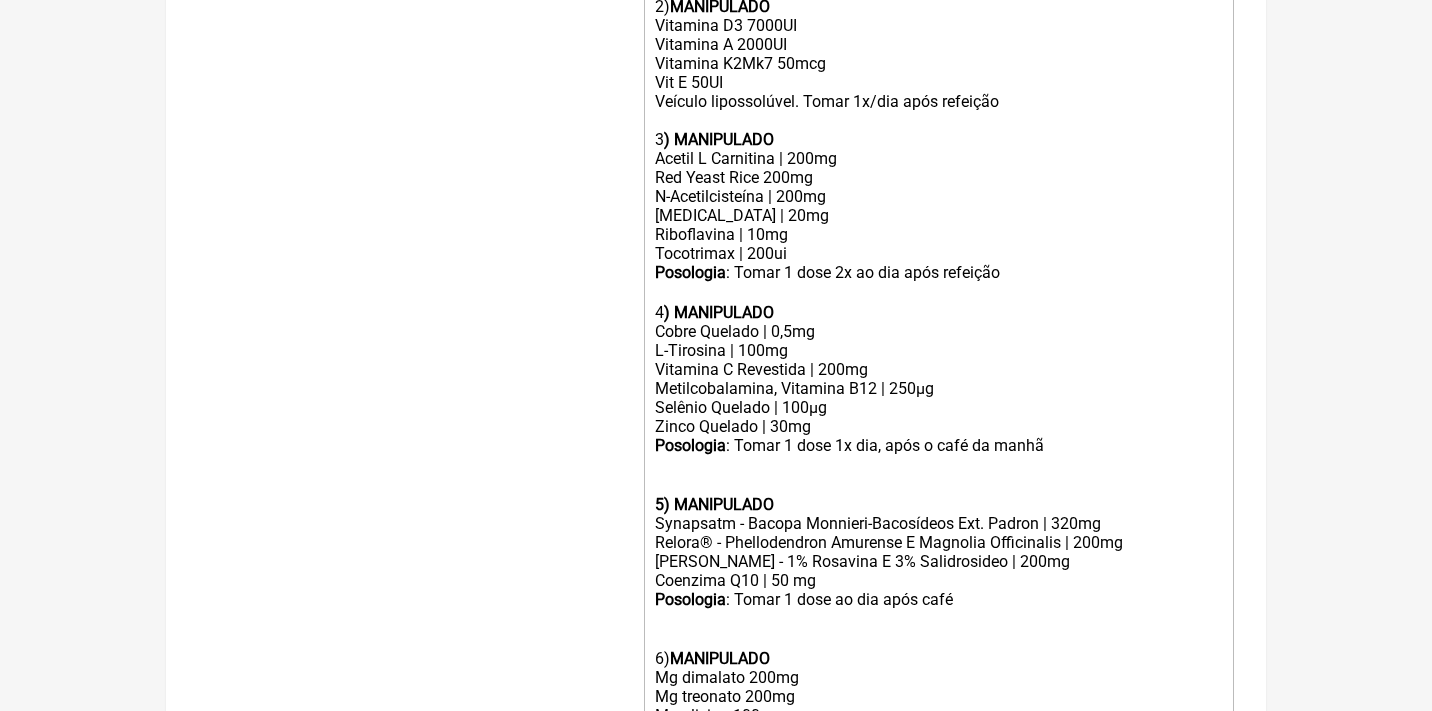 scroll, scrollTop: 917, scrollLeft: 0, axis: vertical 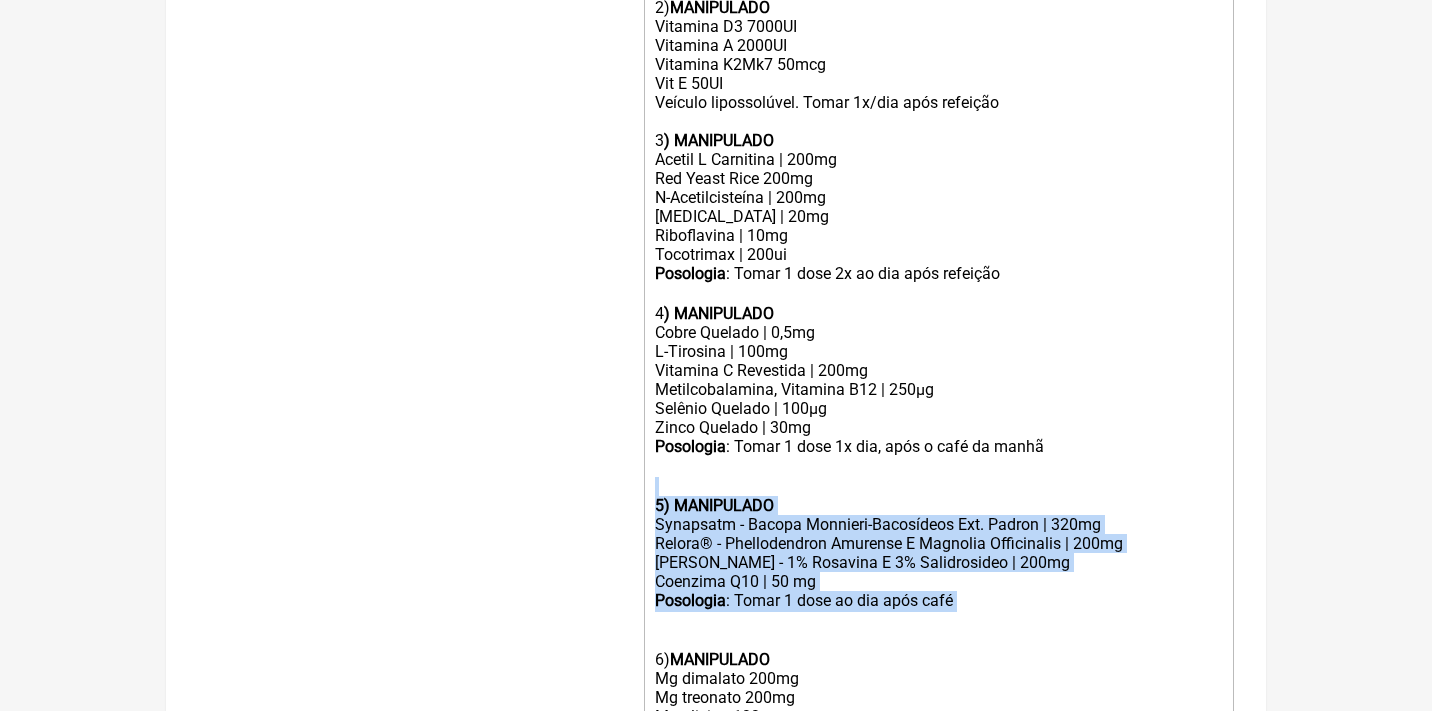 drag, startPoint x: 985, startPoint y: 543, endPoint x: 620, endPoint y: 433, distance: 381.21515 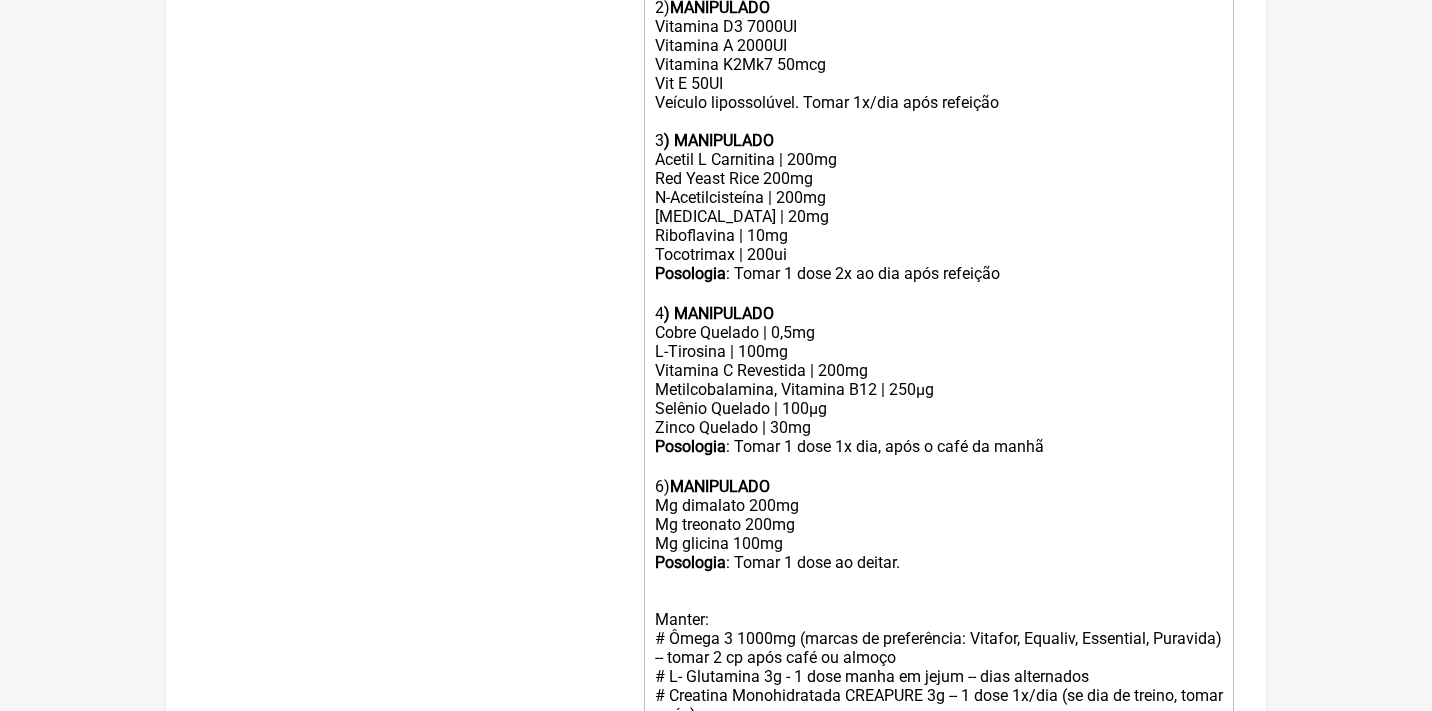 click on "6)  MANIPULADO Mg dimalato 200mg Mg treonato 200mg Mg glicina 100mg Posologia : Tomar 1 dose ao deitar." 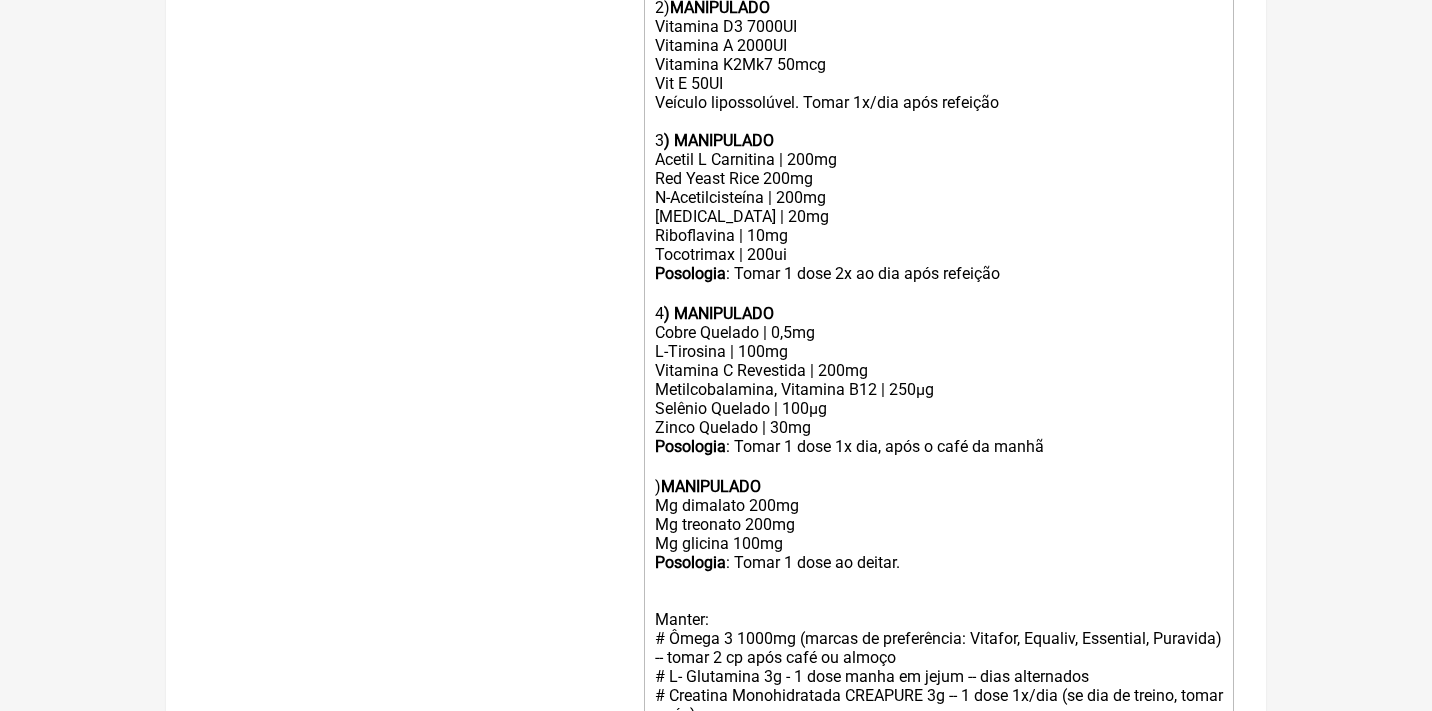 type on "<div>Uso Oral por 30 dias:<br><br>VEÍCULOS PRERENCIALMENTE VEGETAIS, LIVRES DE LACTOSE, CORANTE, AÇUCARES<br><br></div><div>1<strong>) MANIPULADO</strong></div><div>Tiroxina Hormônio T4 | 80mcg</div><div>Triiodotironina T3 | 20mcg</div><div><strong>Posologia</strong>: Tomar 1 dose pela manhã em jejum , meia hora antes do café<br><br>2) <strong>MANIPULADO</strong><br>Vitamina D3 7000UI<br>Vitamina A 2000UI<br>Vitamina K2Mk7 50mcg<br>Vit E 50UI<br>Veículo lipossolúvel. Tomar 1x/dia após refeição<br><br>3<strong>) MANIPULADO</strong></div><div>Acetil L Carnitina | 200mg<br>Red Yeast Rice 200mg</div><div>N-Acetilcisteína | 200mg</div><div>Policosanol | 20mg</div><div>Riboflavina | 10mg</div><div>Tocotrimax | 200ui</div><div><strong>Posologia</strong>: Tomar 1 dose 2x ao dia ㅤapós refeição<br><br>4<strong>) MANIPULADO</strong></div><div>Cobre Quelado | 0,5mg</div><div>L-Tirosina | 100mg</div><div>Vitamina C Revestida | 200mg</div><div>Metilcobalamina, Vitamina B12 | 250µg</div><div>Selênio Quelado | 100µg</div>..." 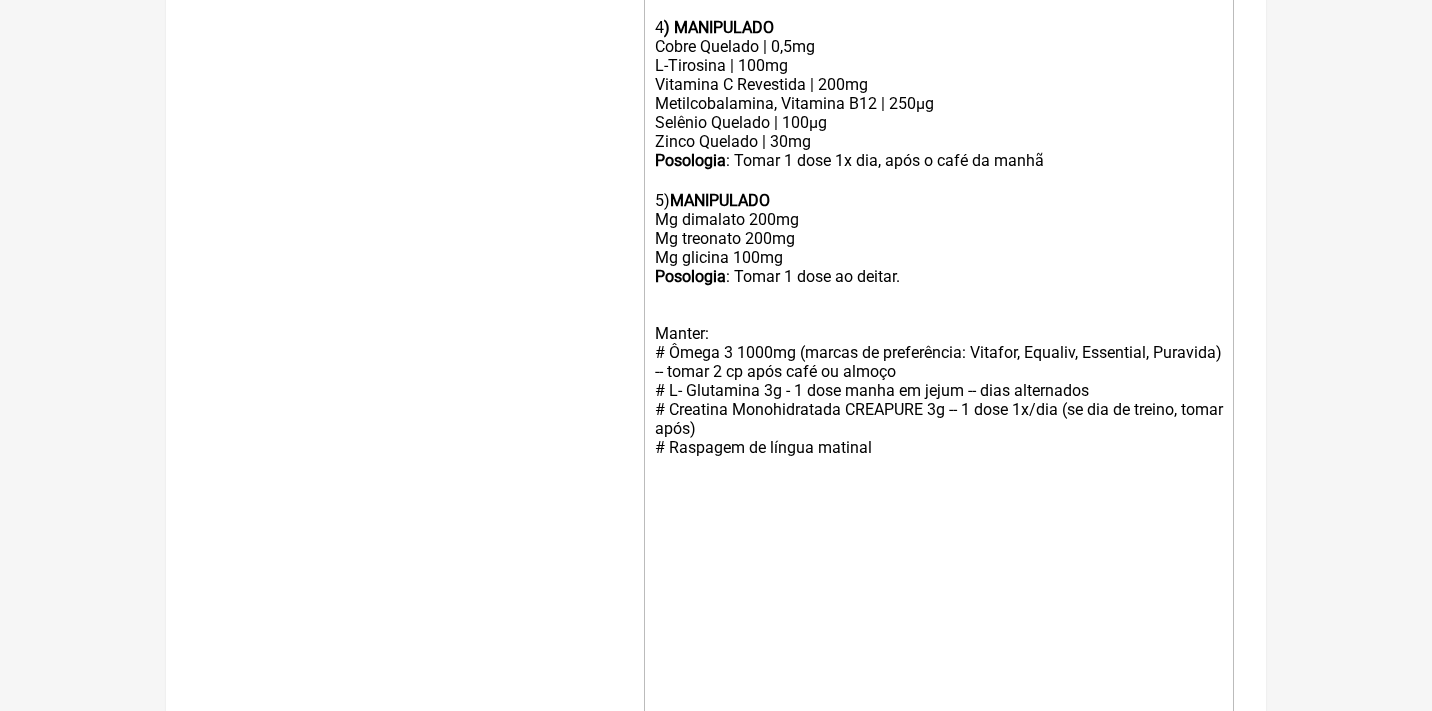click 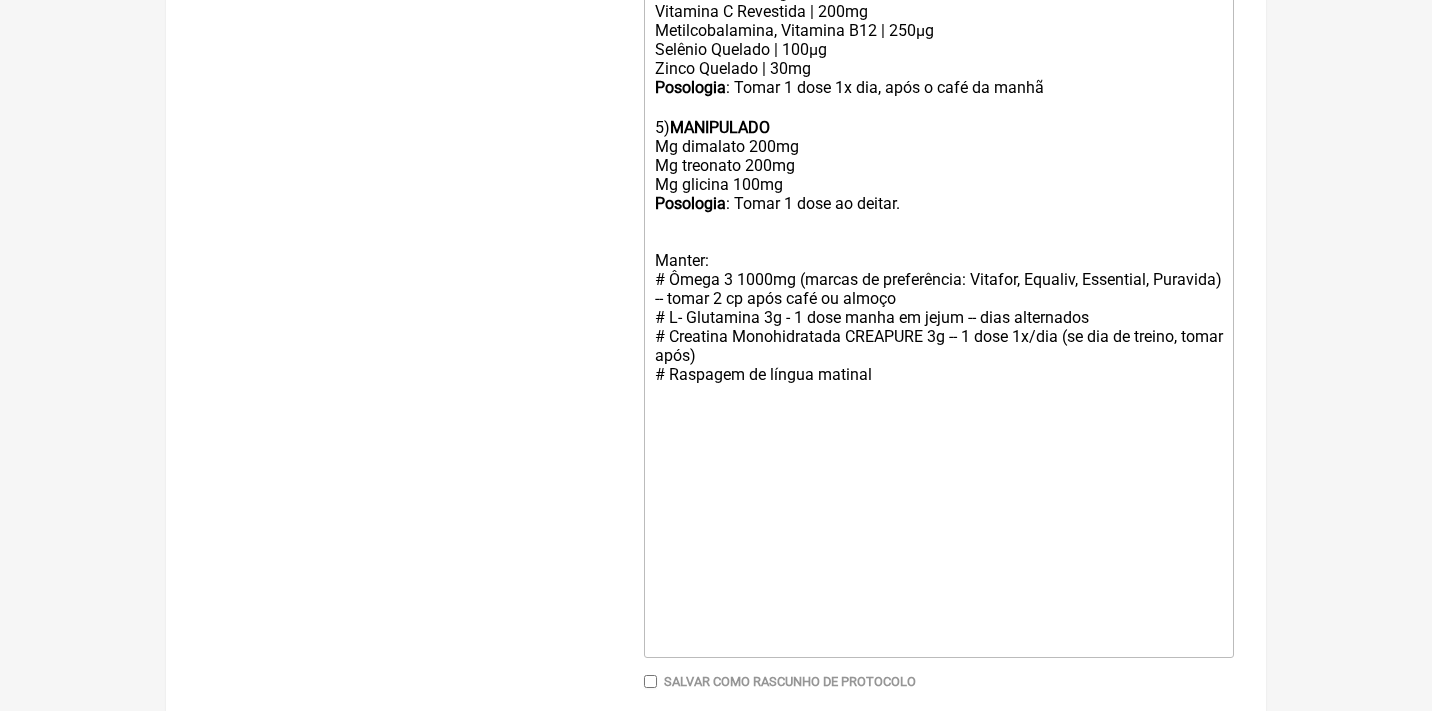 scroll, scrollTop: 1275, scrollLeft: 0, axis: vertical 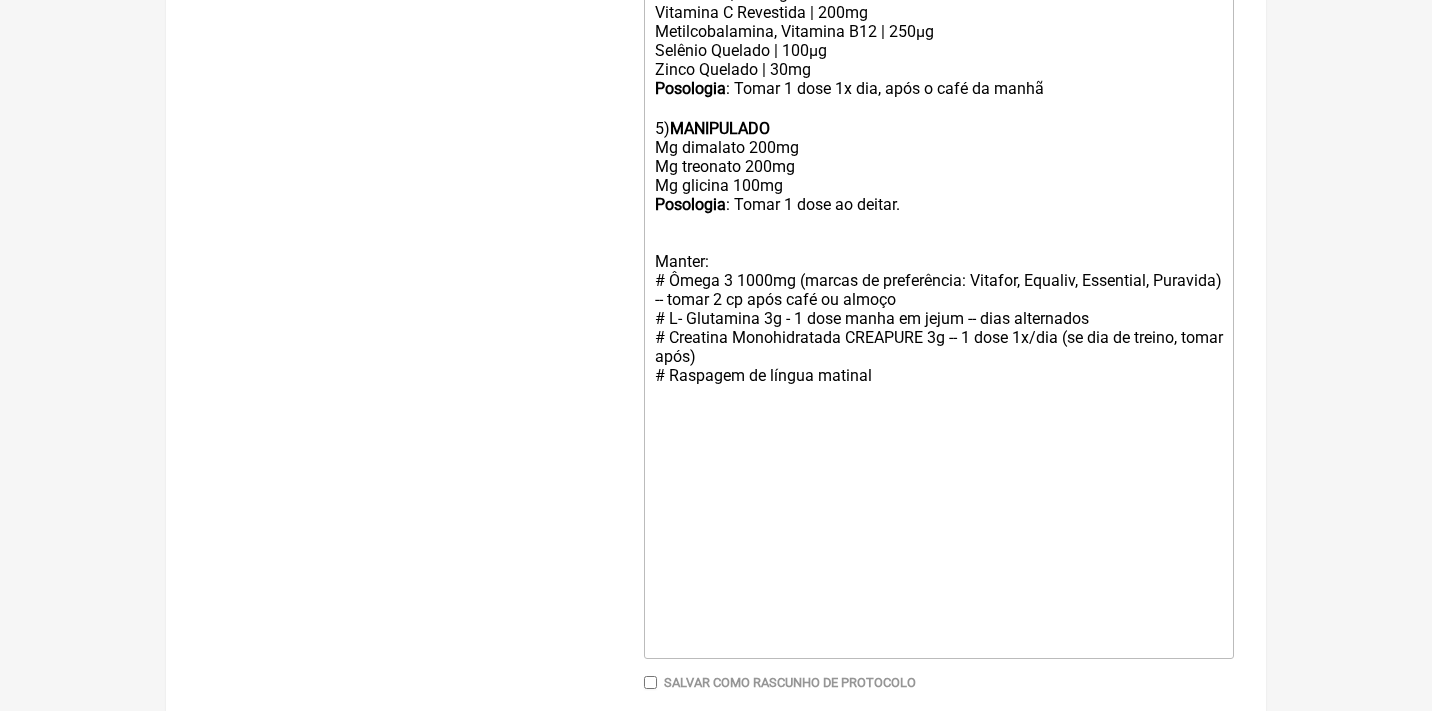 click on "Gerar" at bounding box center [939, 748] 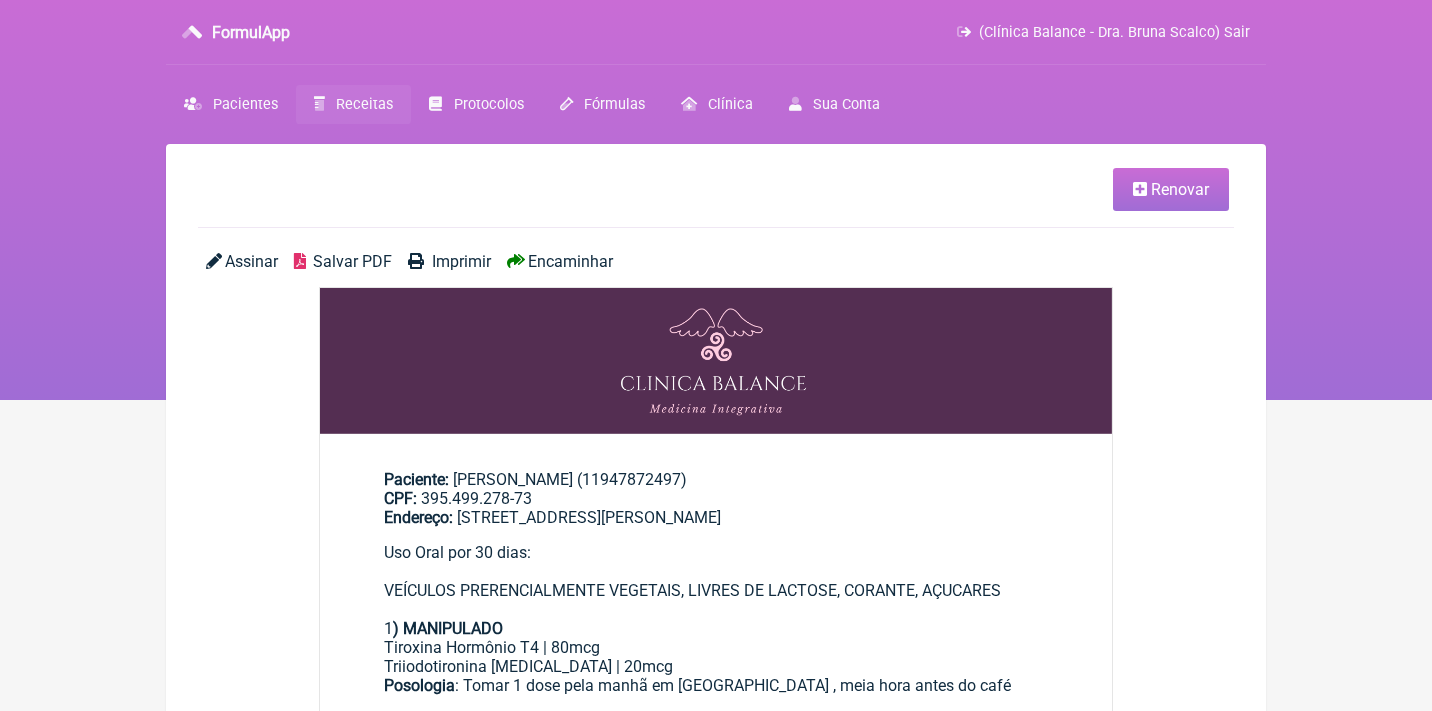 scroll, scrollTop: 0, scrollLeft: 0, axis: both 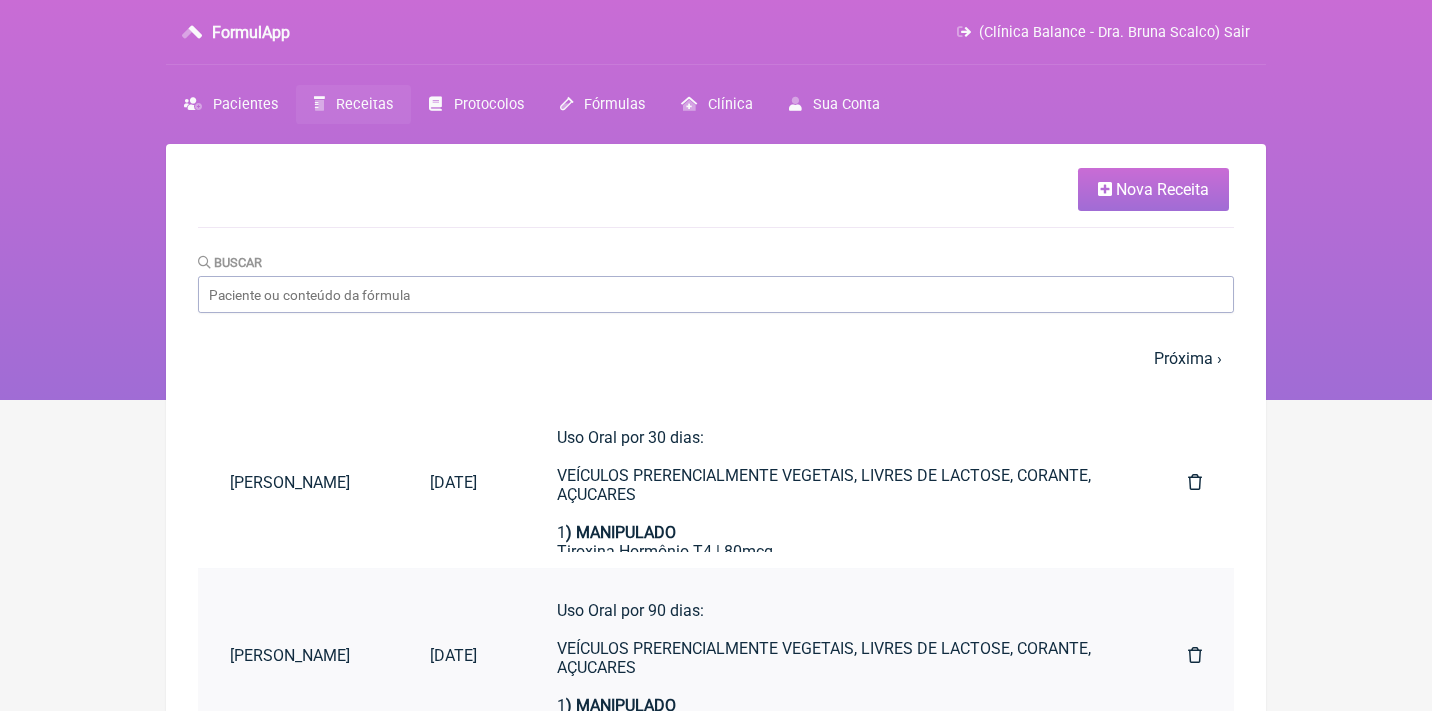 click at bounding box center (1195, 655) 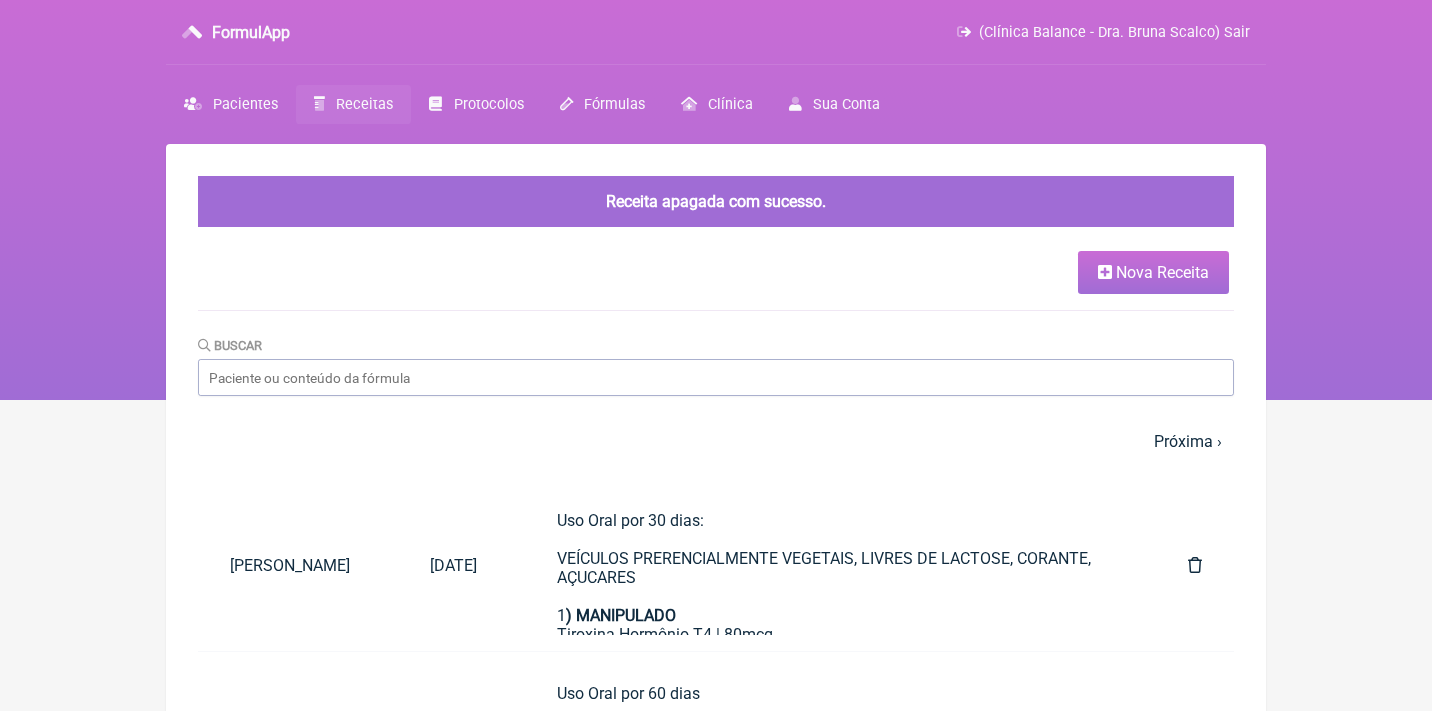 scroll, scrollTop: 0, scrollLeft: 0, axis: both 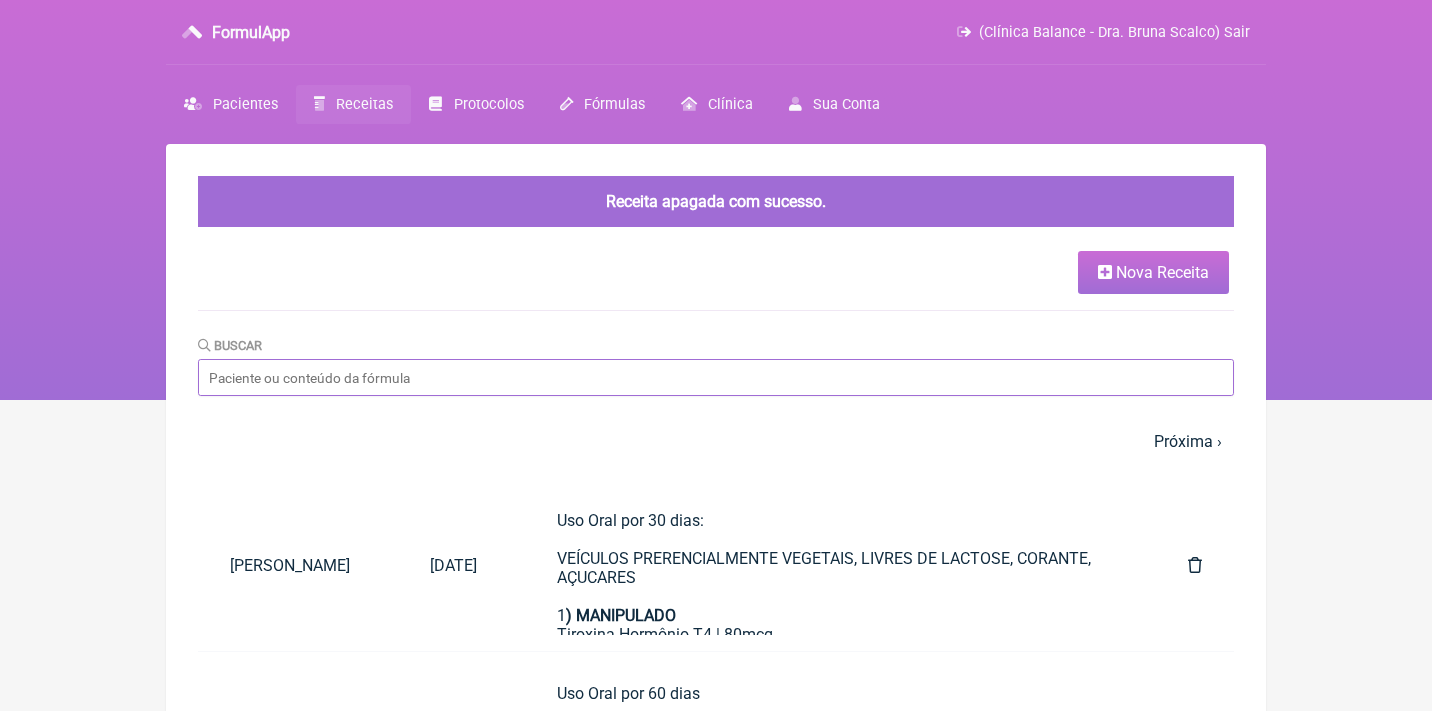 click on "Buscar" at bounding box center [716, 377] 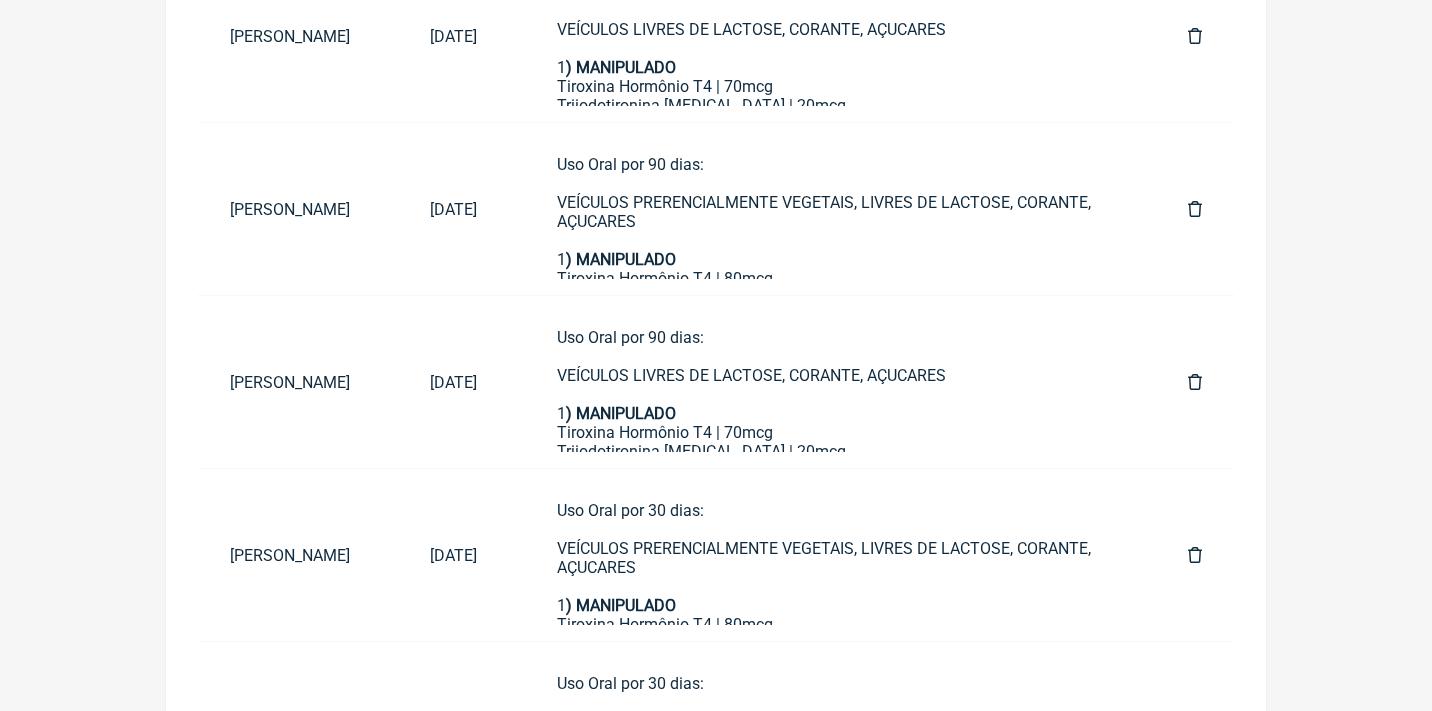 scroll, scrollTop: 816, scrollLeft: 0, axis: vertical 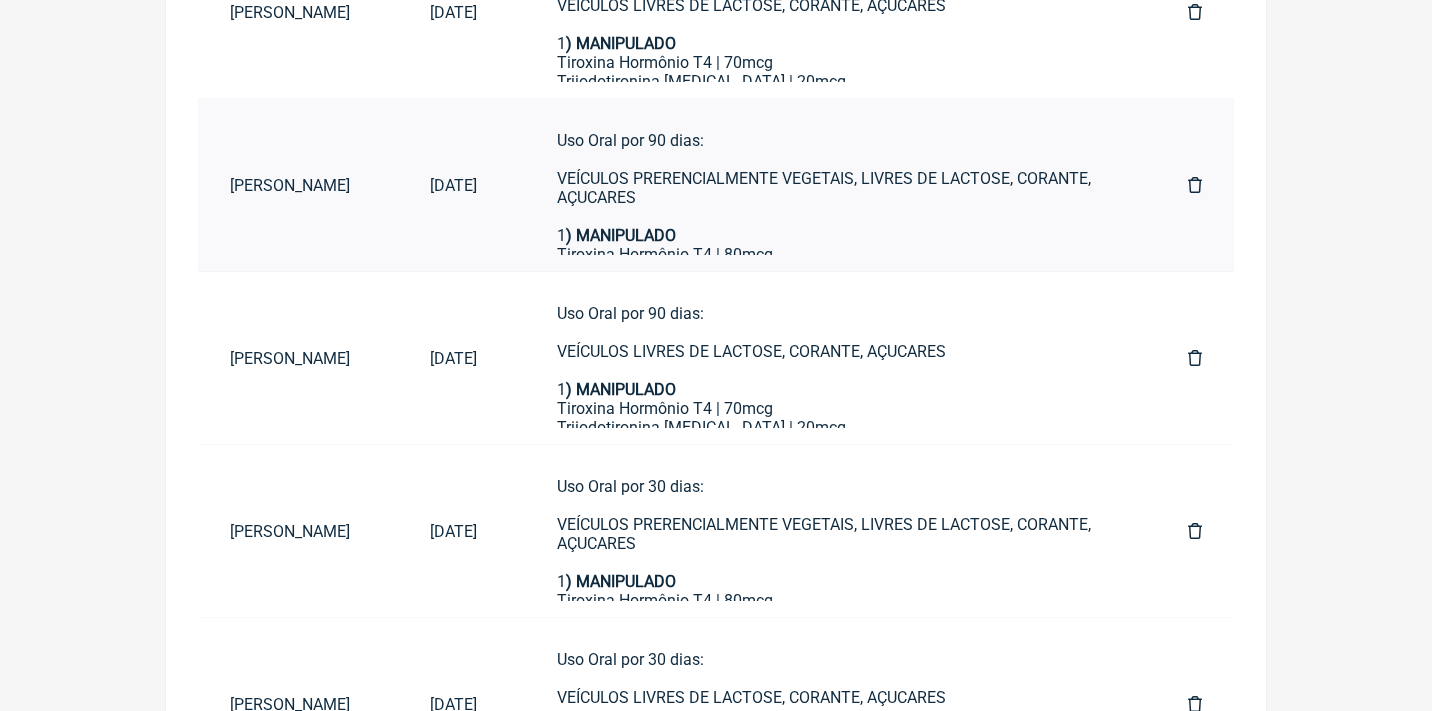 type on "Ana paula Francis" 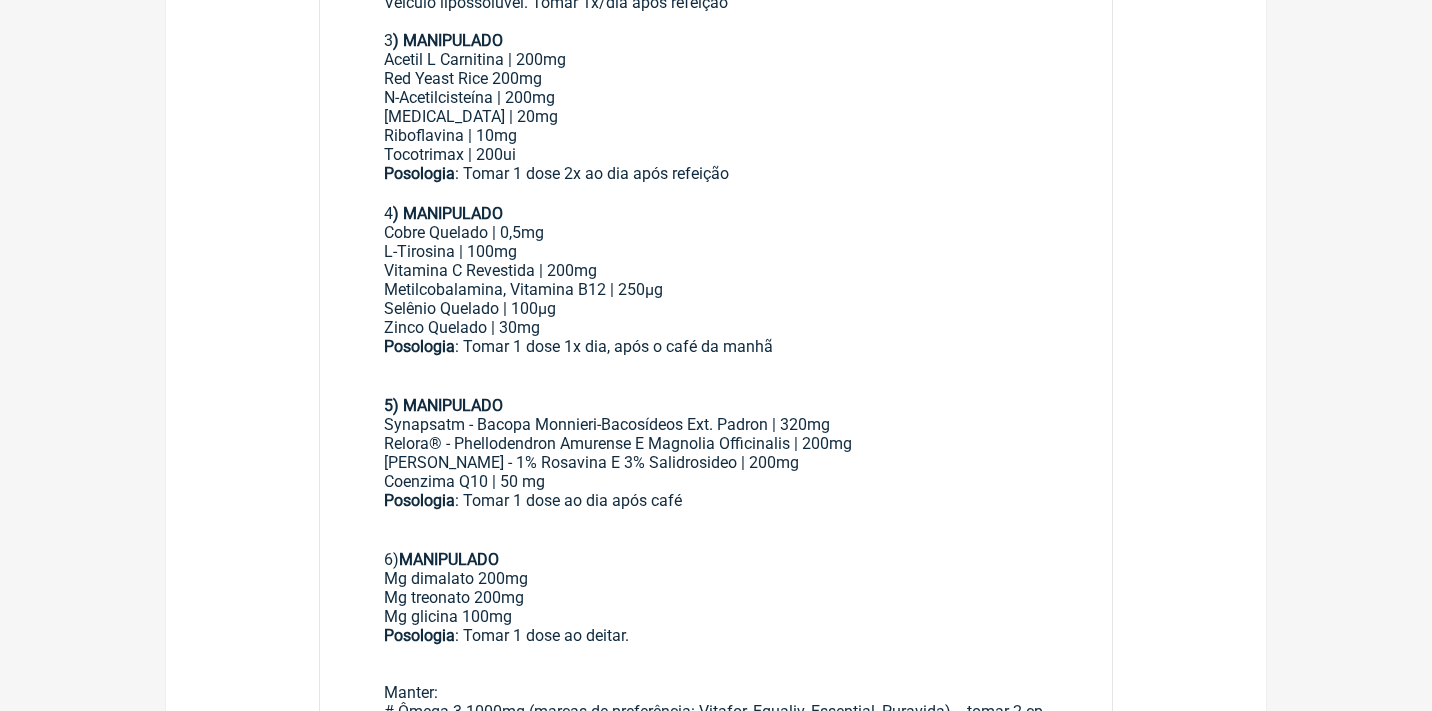 scroll, scrollTop: 0, scrollLeft: 0, axis: both 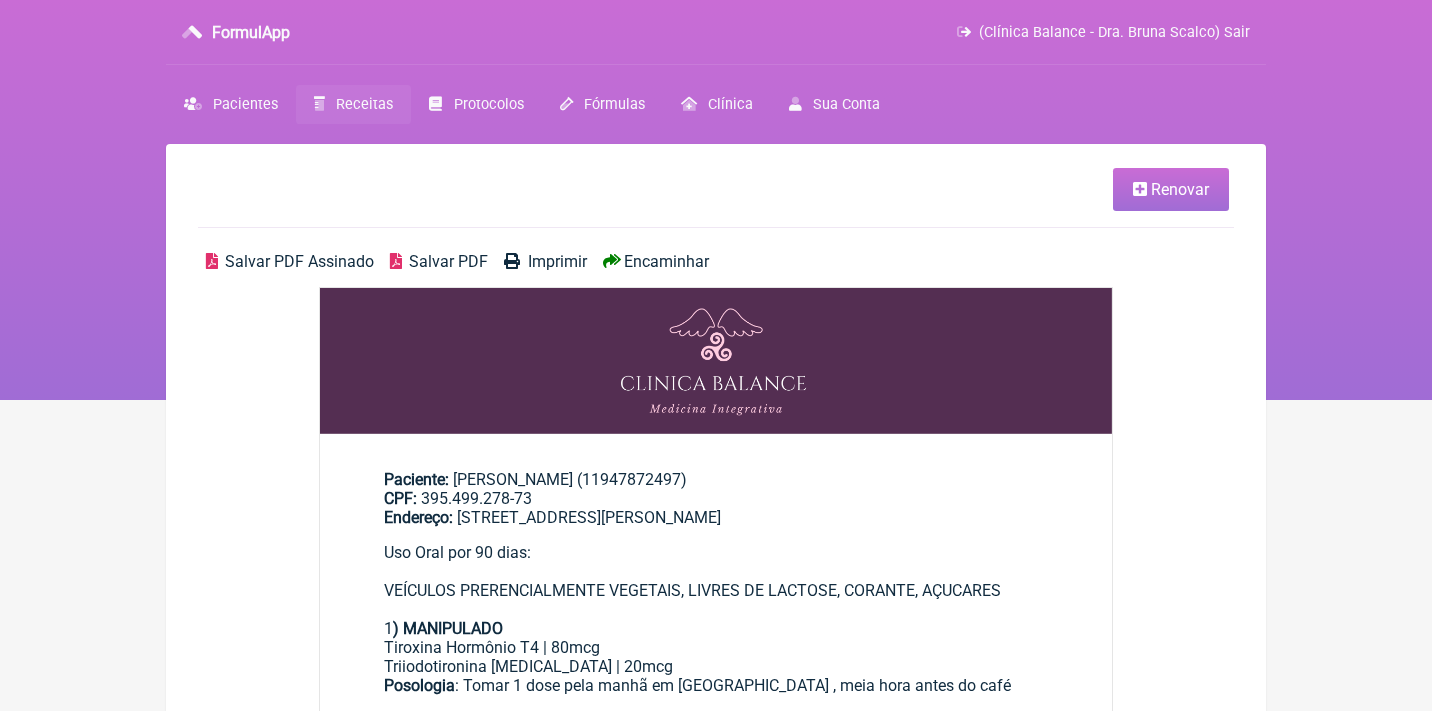 click on "Renovar" at bounding box center (1171, 189) 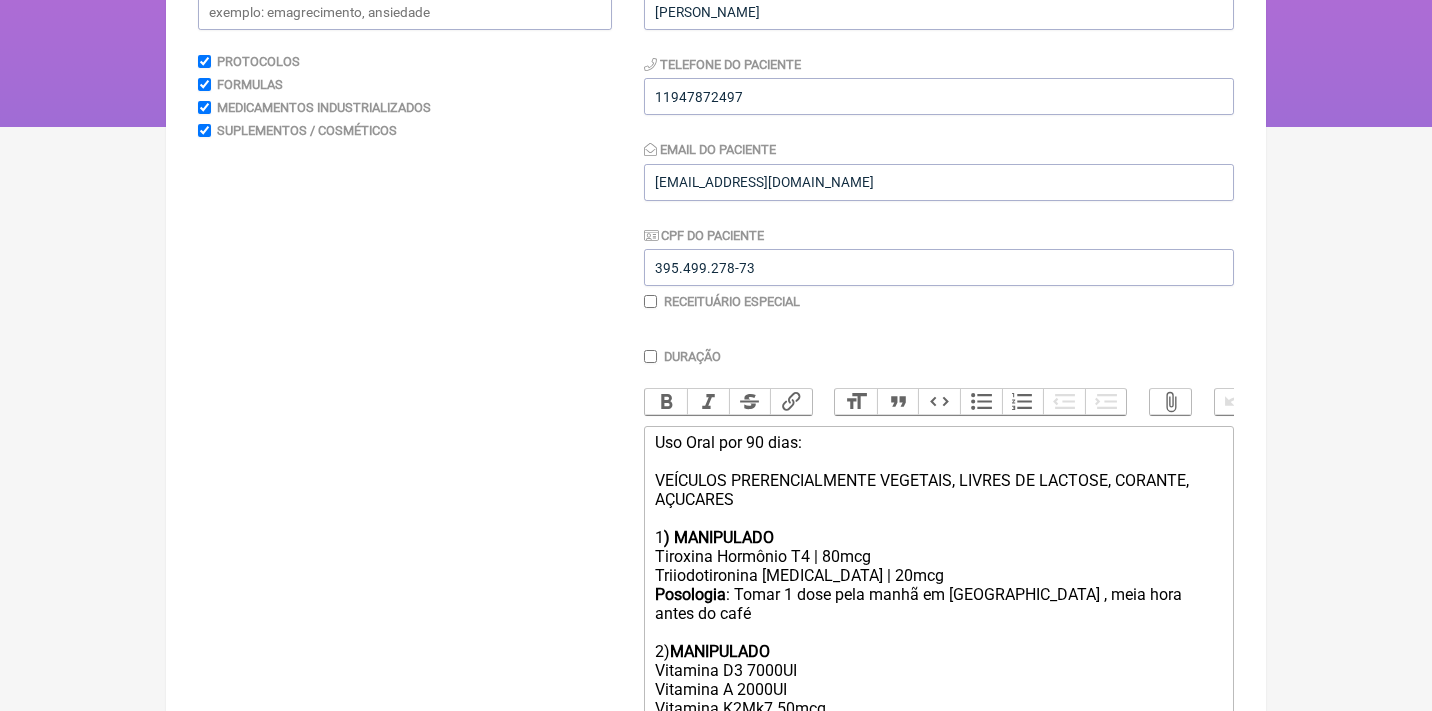 scroll, scrollTop: 379, scrollLeft: 0, axis: vertical 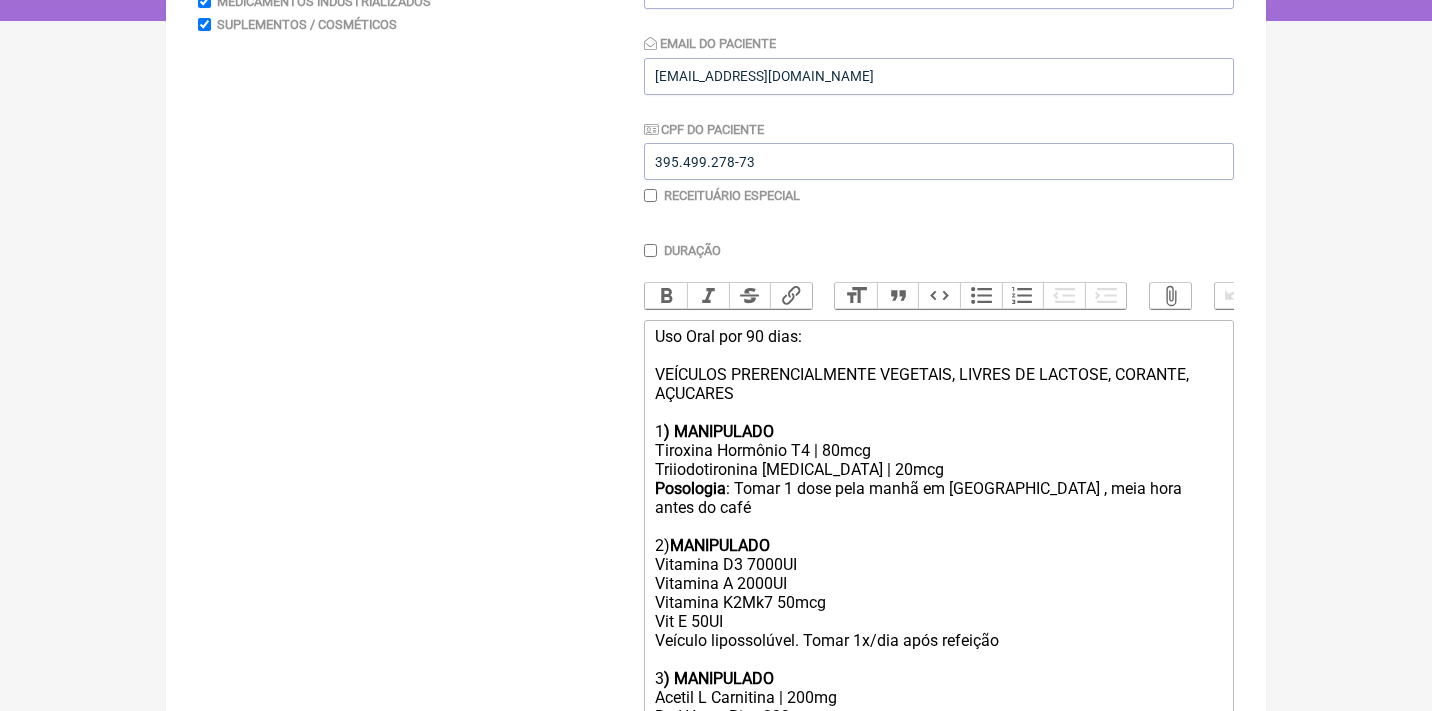 click on "Uso Oral por 90 dias: VEÍCULOS PRERENCIALMENTE VEGETAIS, LIVRES DE LACTOSE, CORANTE, AÇUCARES 1 ) MANIPULADO Tiroxina Hormônio T4 | 80mcg Triiodotironina T3 | 20mcg Posologia : Tomar 1 dose pela manhã em jejum , meia hora antes do café 2)  MANIPULADO Vitamina D3 7000UI Vitamina A 2000UI Vitamina K2Mk7 50mcg Vit E 50UI Veículo lipossolúvel. Tomar 1x/dia após refeição 3 ) MANIPULADO Acetil L Carnitina | 200mg Red Yeast Rice 200mg N-Acetilcisteína | 200mg Policosanol | 20mg Riboflavina | 10mg Tocotrimax | 200ui Posologia : Tomar 1 dose 2x ao dia ㅤapós refeição 4 ) MANIPULADO Cobre Quelado | 0,5mg L-Tirosina | 100mg Vitamina C Revestida | 200mg Metilcobalamina, Vitamina B12 | 250µg Selênio Quelado | 100µg Zinco Quelado | 30mg Posologia : Tomar 1 dose 1x dia, após o café da manhã ㅤ 5) MANIPULADO Synapsatm - Bacopa Monnieri-Bacosídeos Ext. Padron | 320mg Relora® - Phellodendron Amurense E Magnolia Officinalis | 200mg Rodiola Rosea - 1% Rosavina E 3% Salidrosideo | 200mg Posologia 6)" 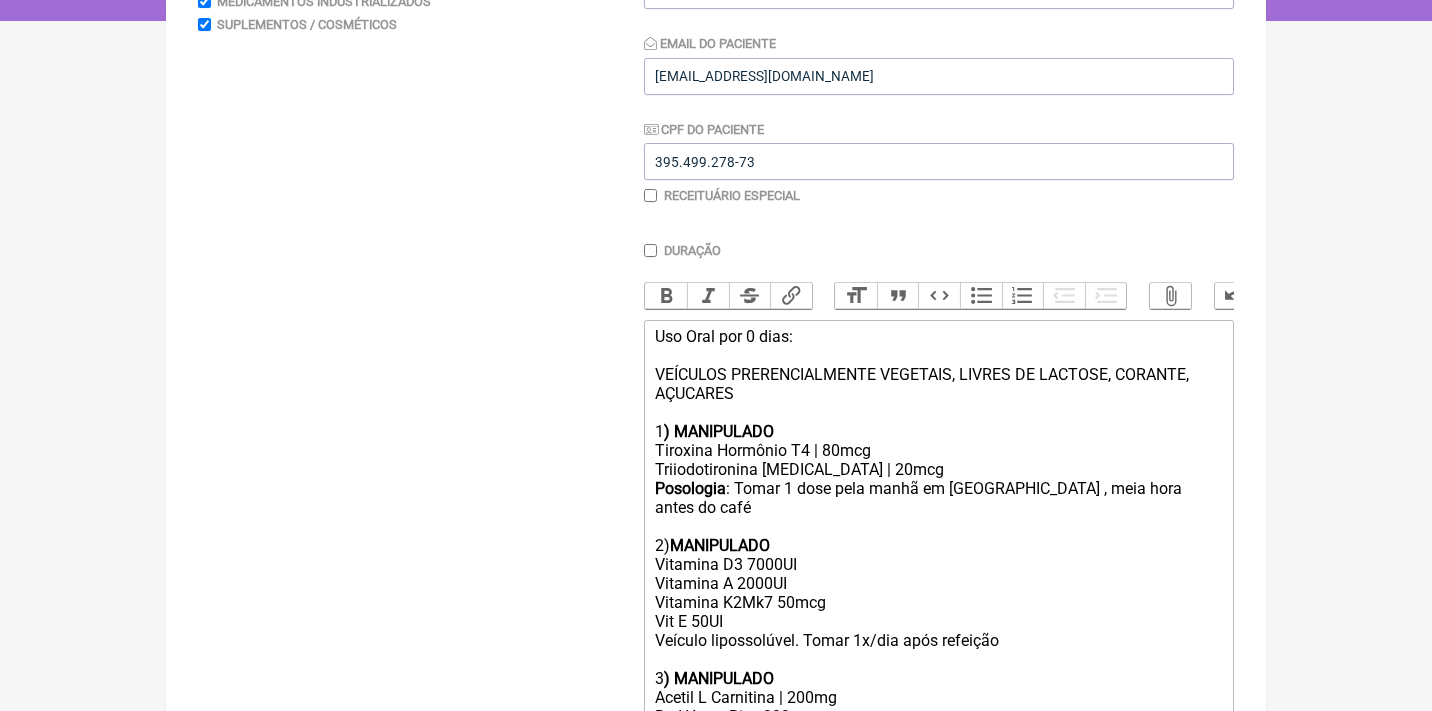 type on "<div>Uso Oral por 30 dias:<br><br>VEÍCULOS PRERENCIALMENTE VEGETAIS, LIVRES DE LACTOSE, CORANTE, AÇUCARES<br><br></div><div>1<strong>) MANIPULADO</strong></div><div>Tiroxina Hormônio T4 | 80mcg</div><div>Triiodotironina T3 | 20mcg</div><div><strong>Posologia</strong>: Tomar 1 dose pela manhã em jejum , meia hora antes do café<br><br>2) <strong>MANIPULADO</strong><br>Vitamina D3 7000UI<br>Vitamina A 2000UI<br>Vitamina K2Mk7 50mcg<br>Vit E 50UI<br>Veículo lipossolúvel. Tomar 1x/dia após refeição<br><br>3<strong>) MANIPULADO</strong></div><div>Acetil L Carnitina | 200mg<br>Red Yeast Rice 200mg</div><div>N-Acetilcisteína | 200mg</div><div>Policosanol | 20mg</div><div>Riboflavina | 10mg</div><div>Tocotrimax | 200ui</div><div><strong>Posologia</strong>: Tomar 1 dose 2x ao dia ㅤapós refeição<br><br>4<strong>) MANIPULADO</strong></div><div>Cobre Quelado | 0,5mg</div><div>L-Tirosina | 100mg</div><div>Vitamina C Revestida | 200mg</div><div>Metilcobalamina, Vitamina B12 | 250µg</div><div>Selênio Quelado | 100µg</div>..." 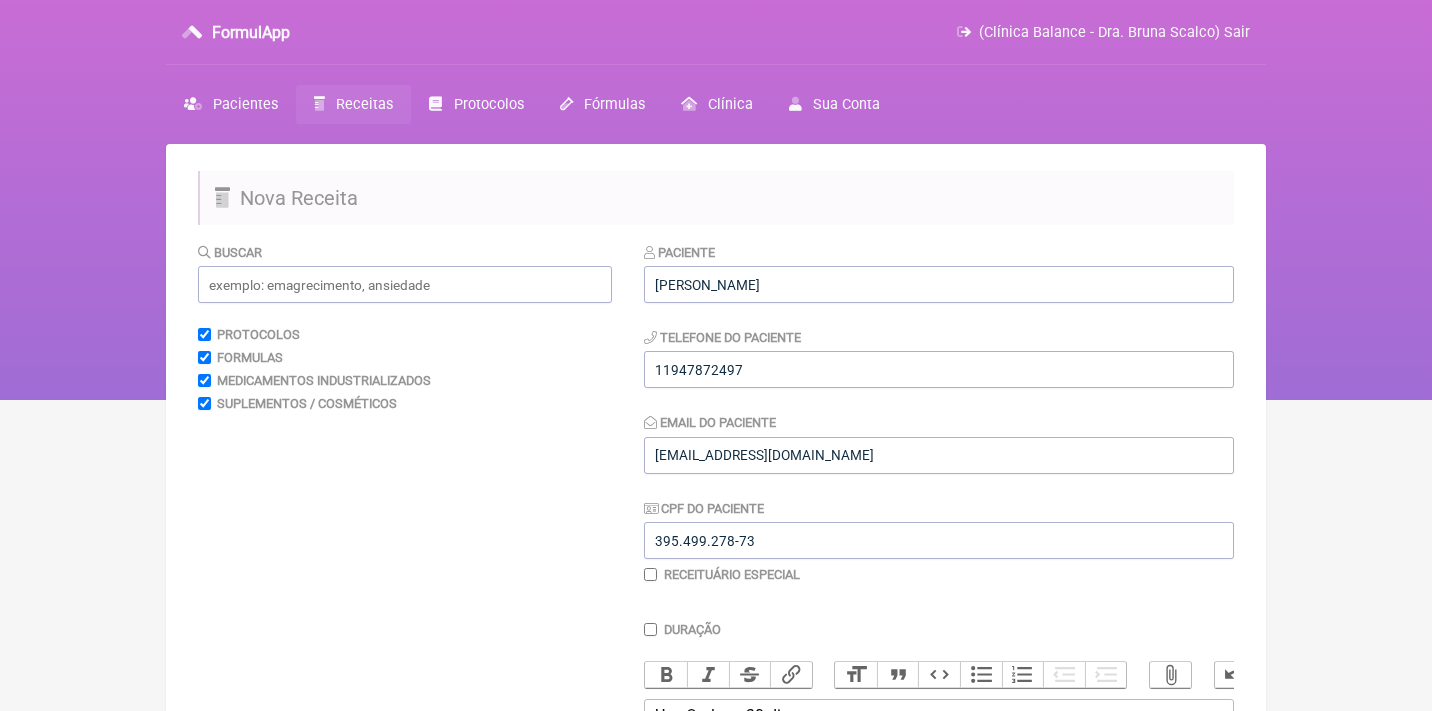 scroll, scrollTop: 0, scrollLeft: 0, axis: both 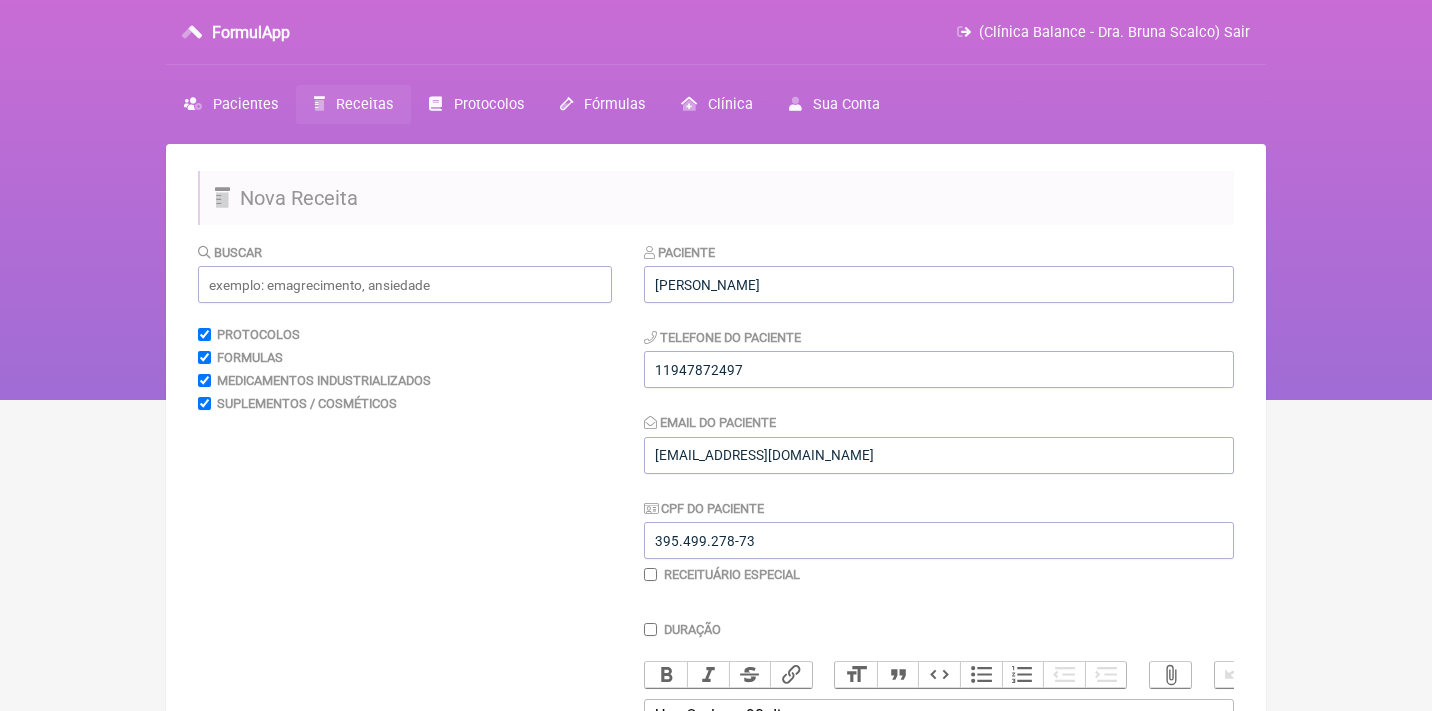 click on "Receitas" at bounding box center [364, 104] 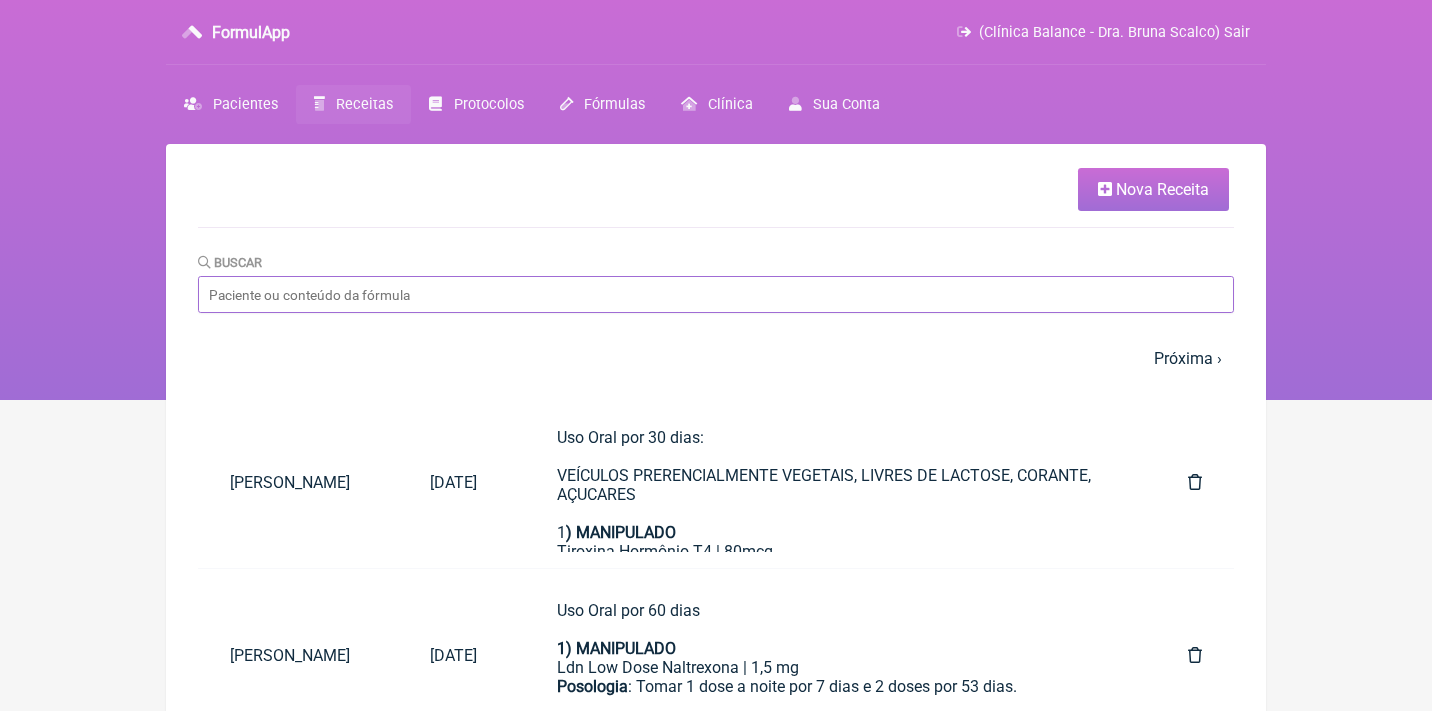 click on "Buscar" at bounding box center [716, 294] 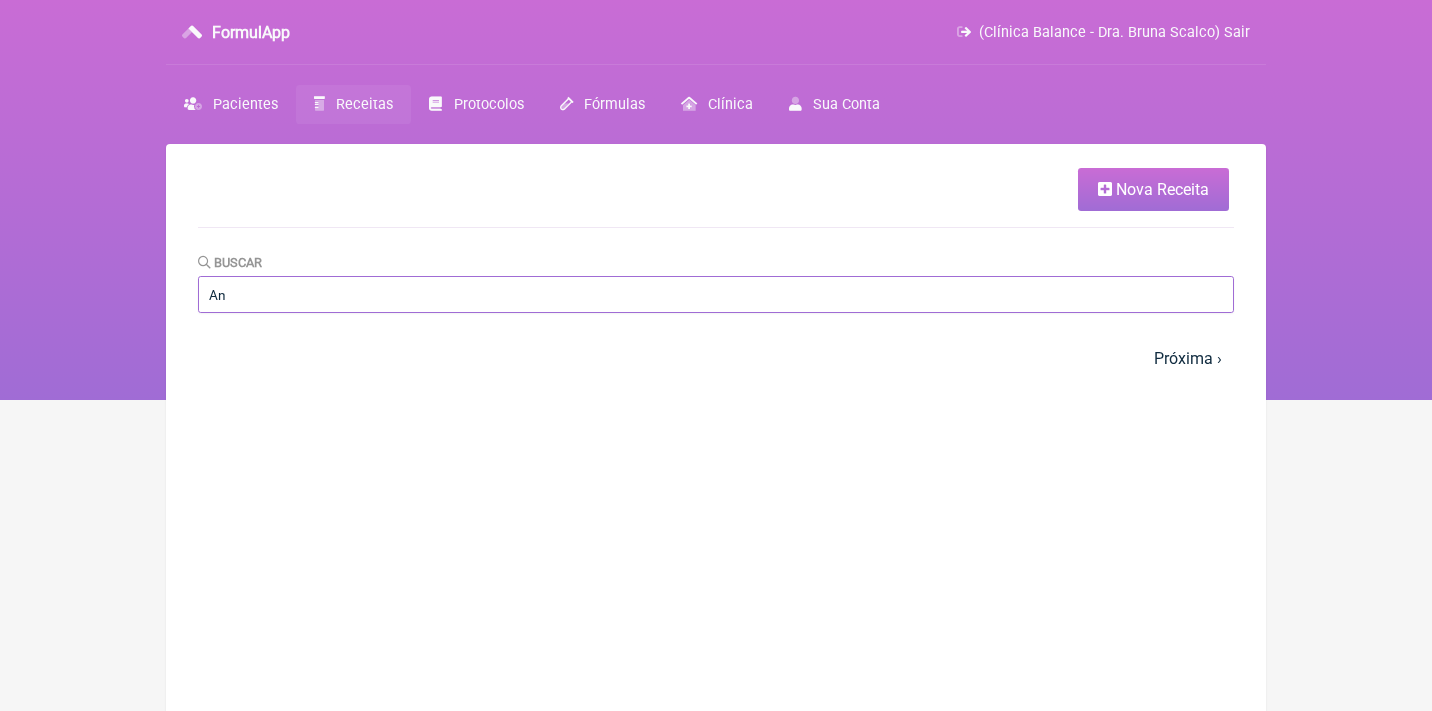 type on "A" 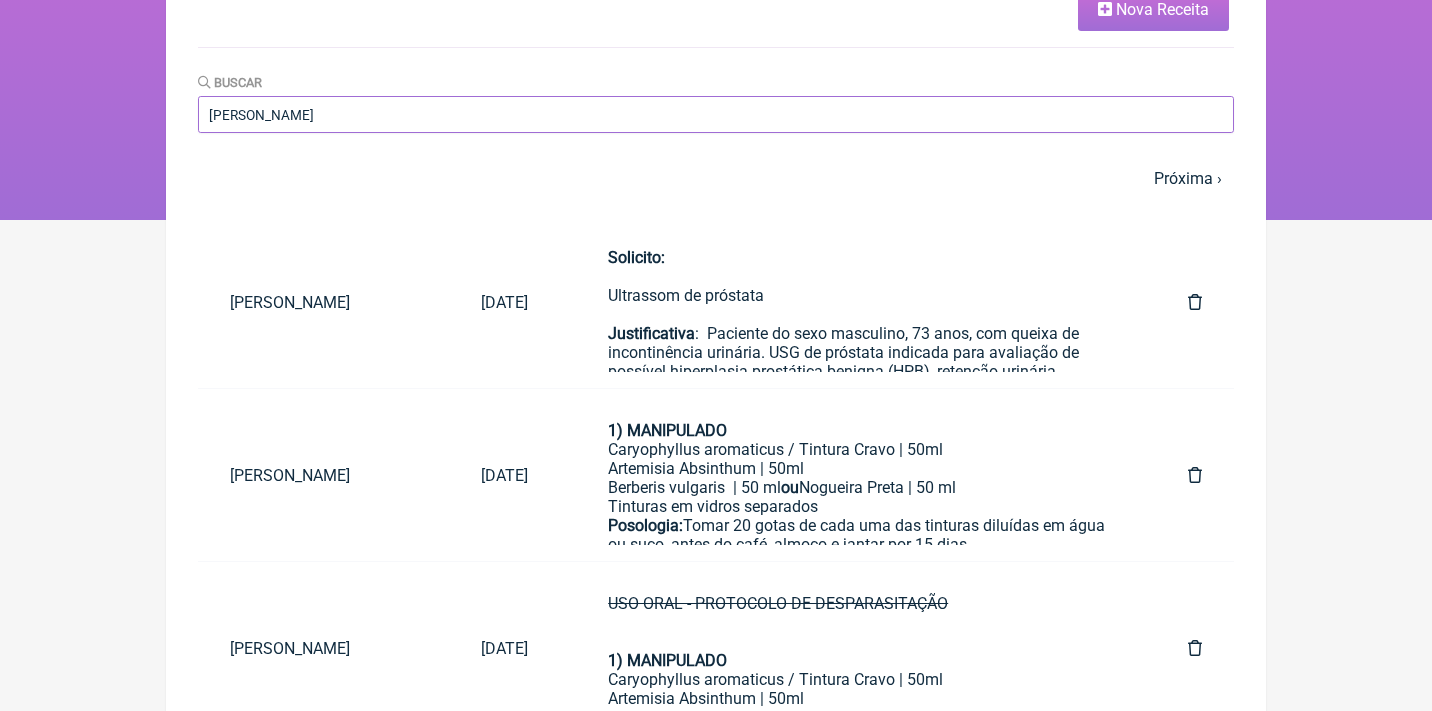 scroll, scrollTop: 185, scrollLeft: 0, axis: vertical 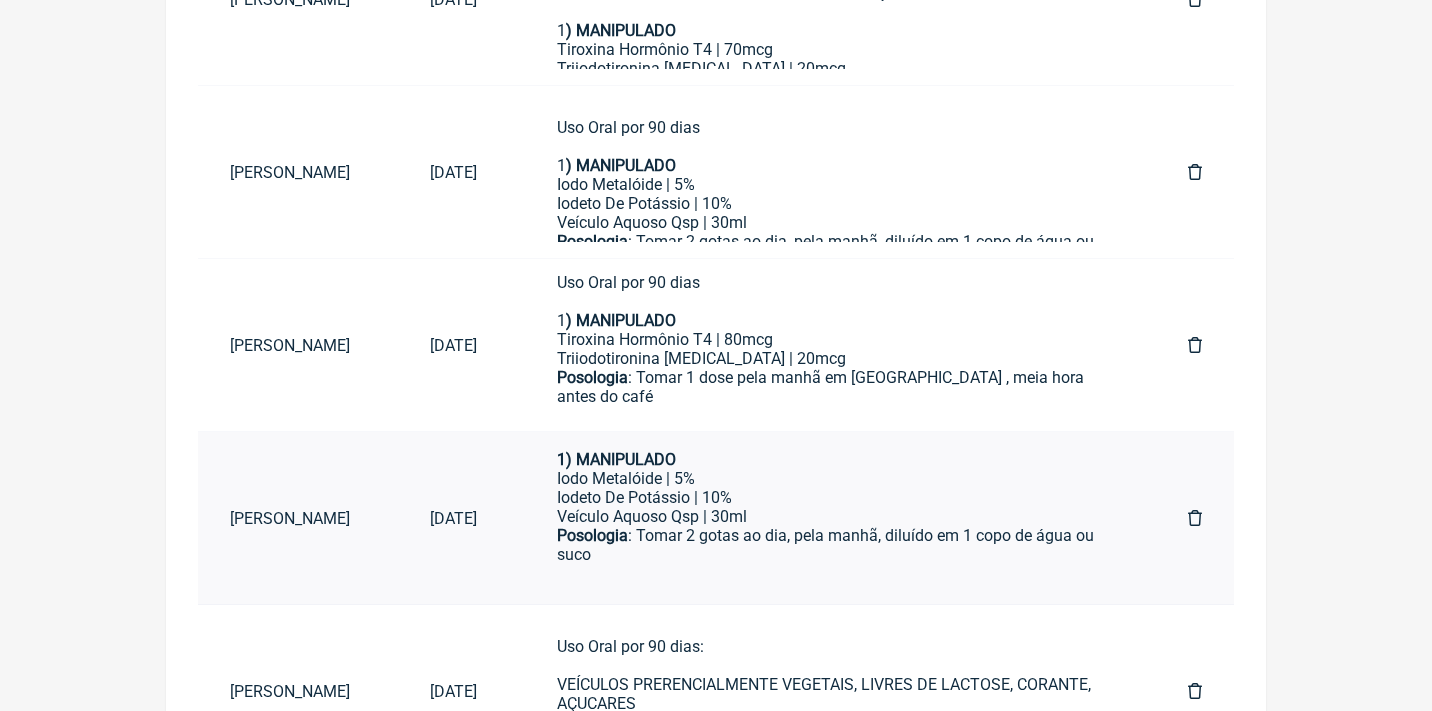 type on "Ana paula Francisco" 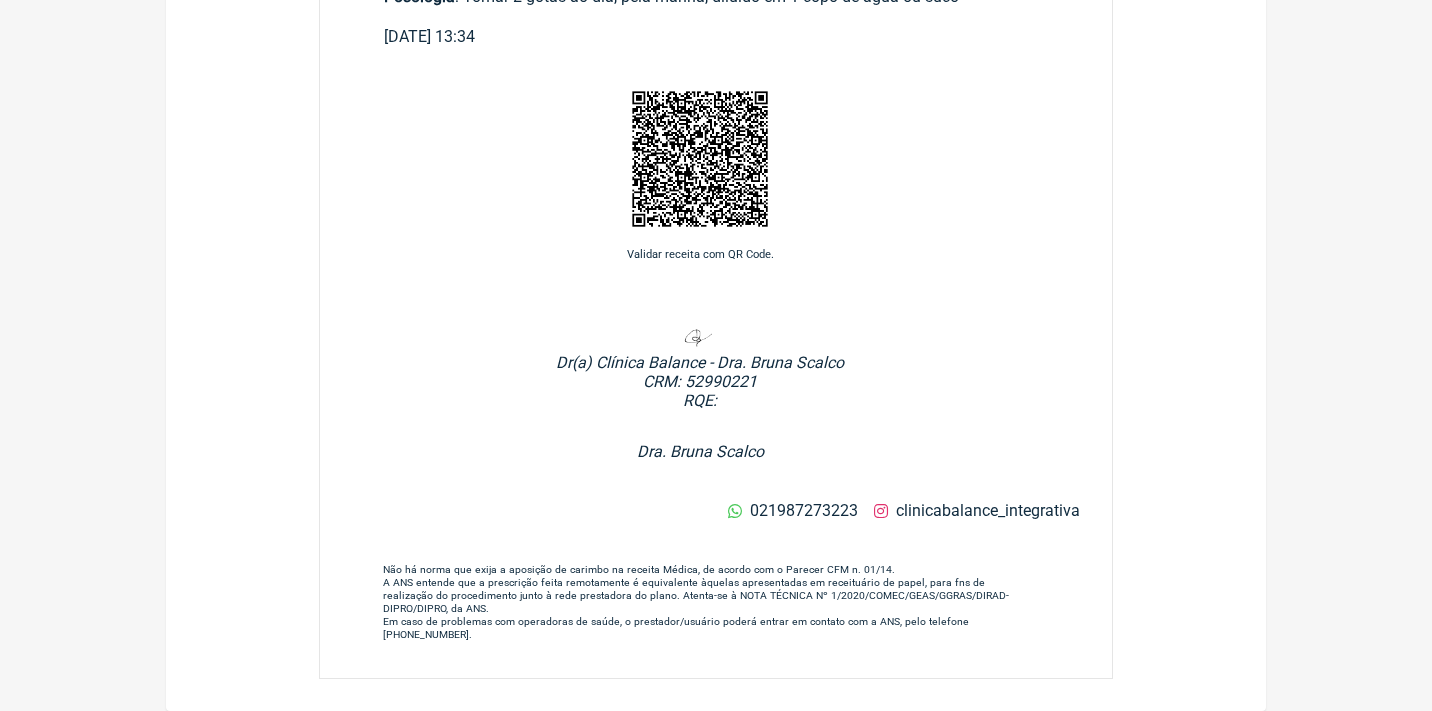 scroll, scrollTop: 0, scrollLeft: 0, axis: both 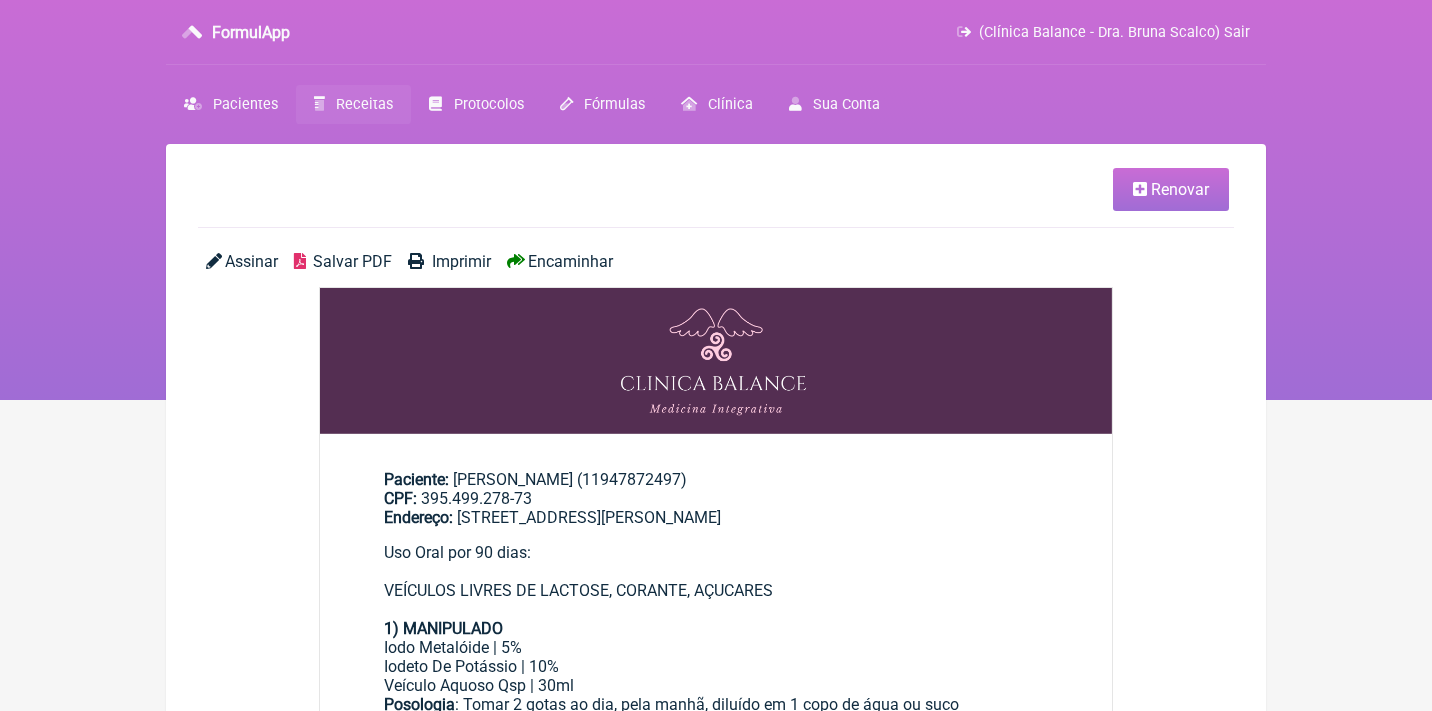 click on "Renovar" at bounding box center (1180, 189) 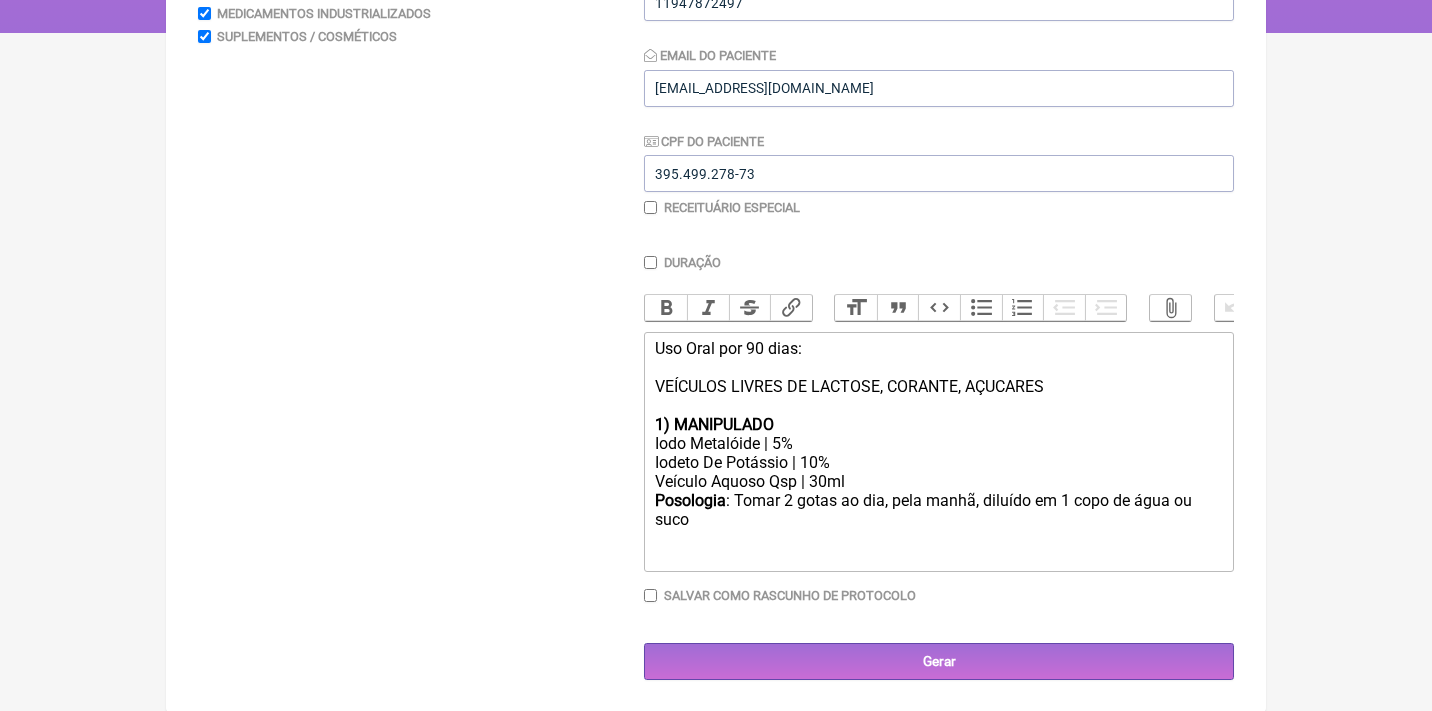 scroll, scrollTop: 366, scrollLeft: 0, axis: vertical 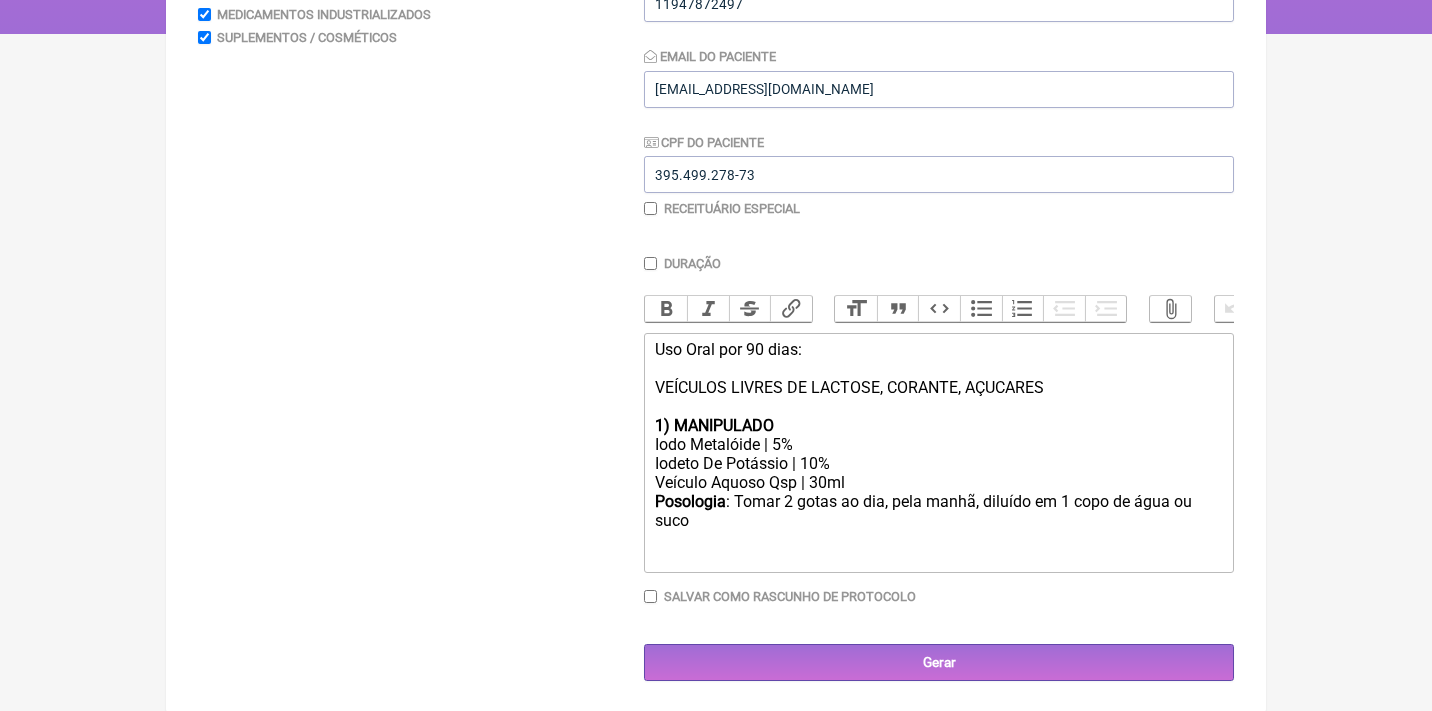 click on "Uso Oral por 90 dias: VEÍCULOS LIVRES DE LACTOSE, CORANTE, AÇUCARES 1) MANIPULADO" 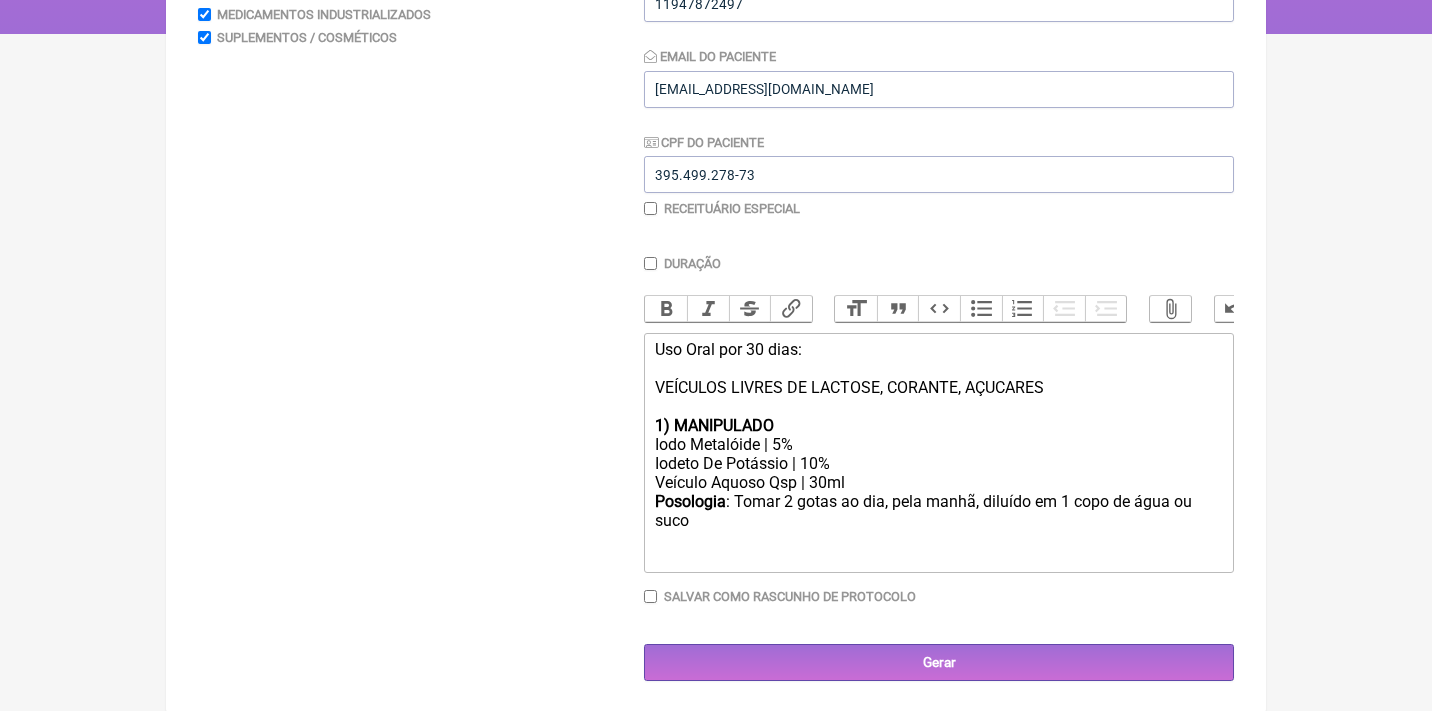 type on "<div>Uso Oral por 30 dias:<br><br>VEÍCULOS LIVRES DE LACTOSE, CORANTE, AÇUCARES<br><br><strong>1) MANIPULADO</strong></div><div>Iodo Metalóide | 5%</div><div>Iodeto De Potássio | 10%</div><div>Veículo Aquoso Qsp | 30ml</div><div><strong>Posologia</strong>: Tomar 2 gotas ao dia, pela manhã, diluído em 1 copo de água ou suco ㅤ<br><br></div>" 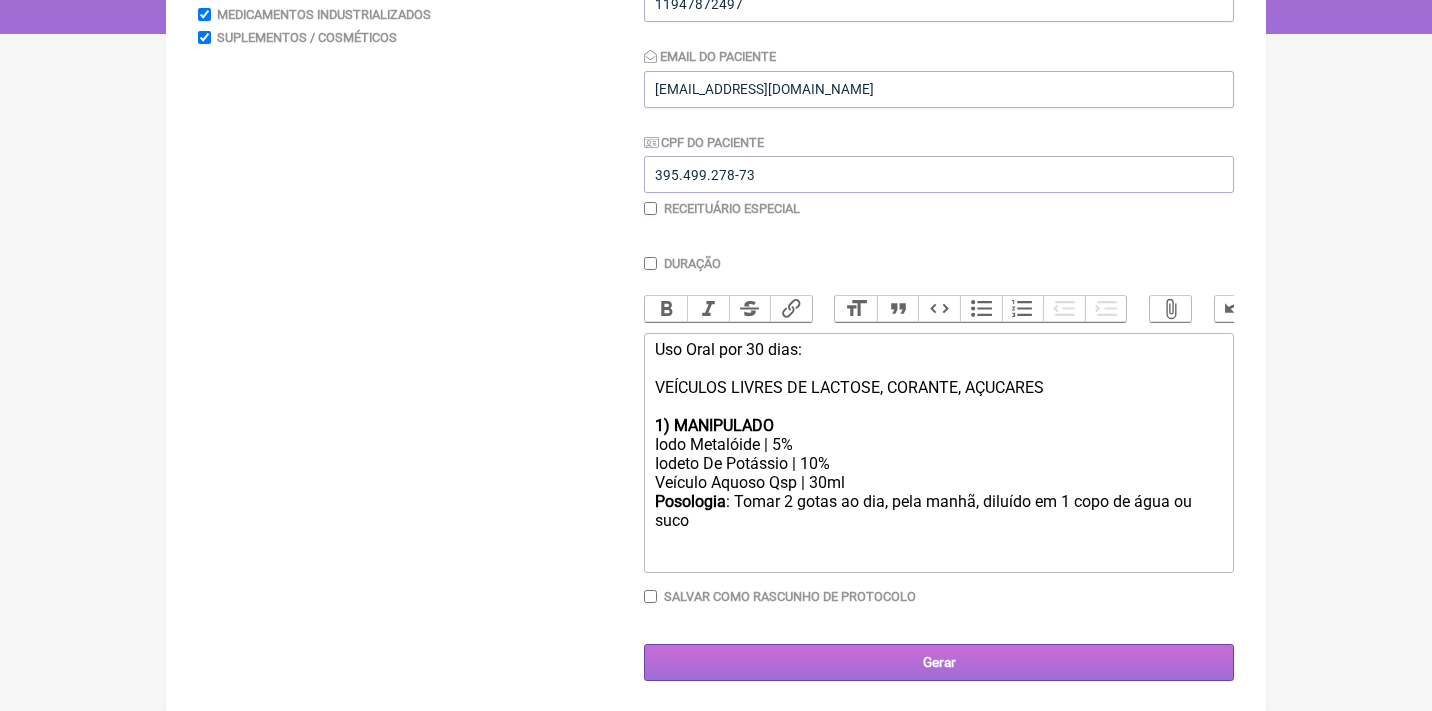 click on "Gerar" at bounding box center (939, 662) 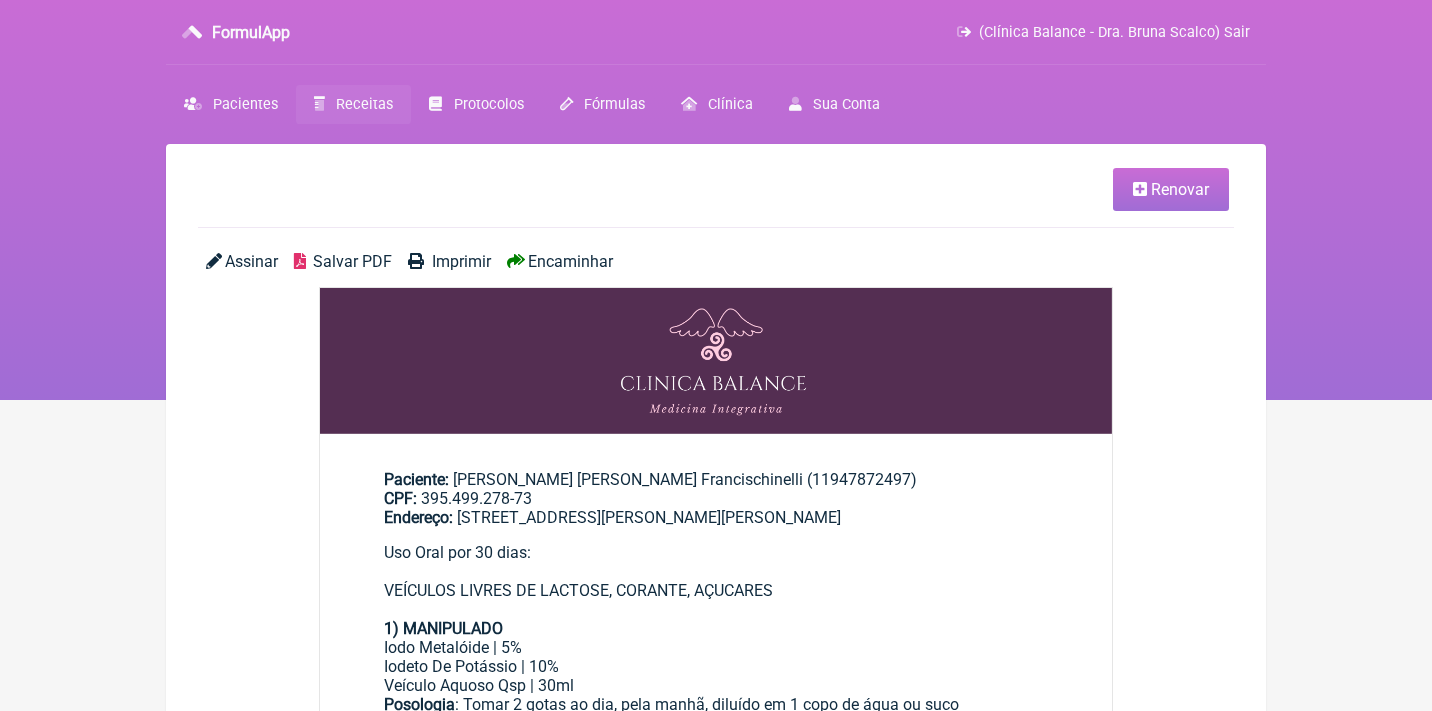 scroll, scrollTop: 0, scrollLeft: 0, axis: both 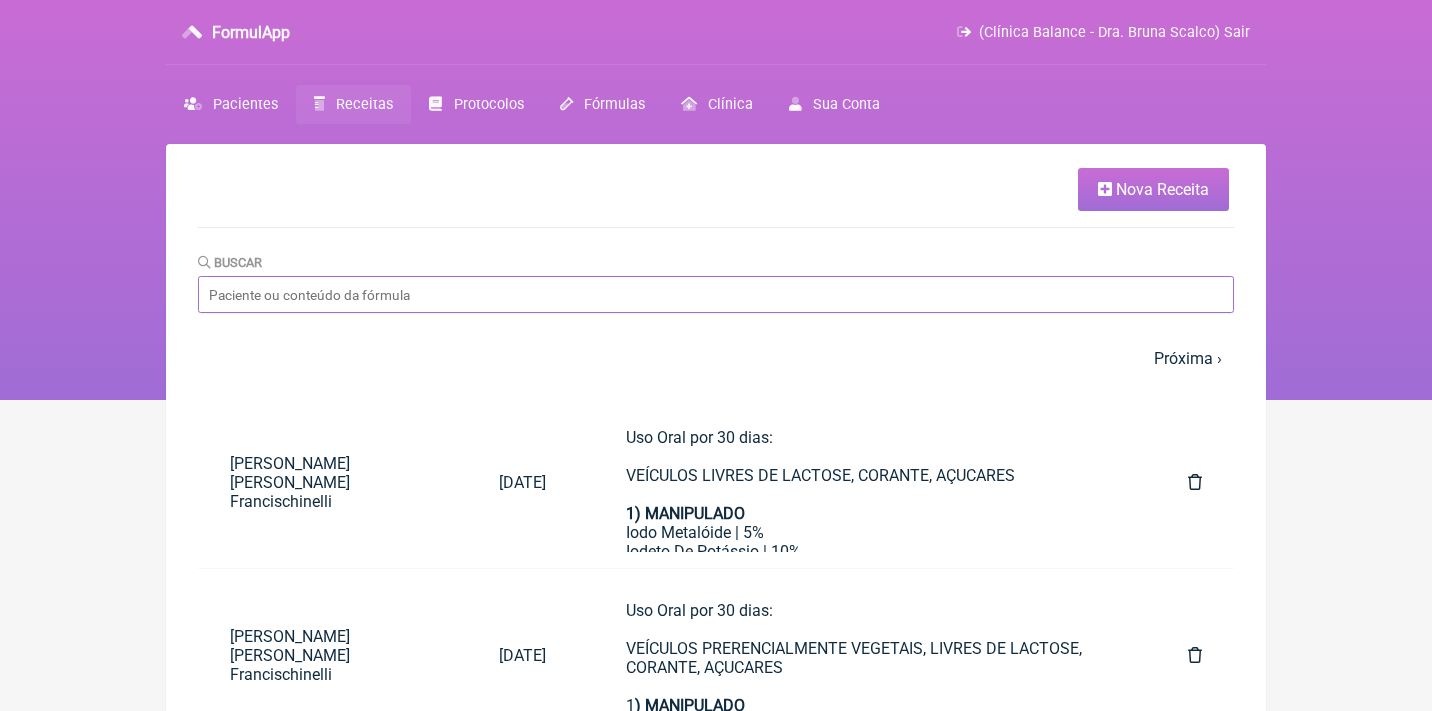 click on "Buscar" at bounding box center [716, 294] 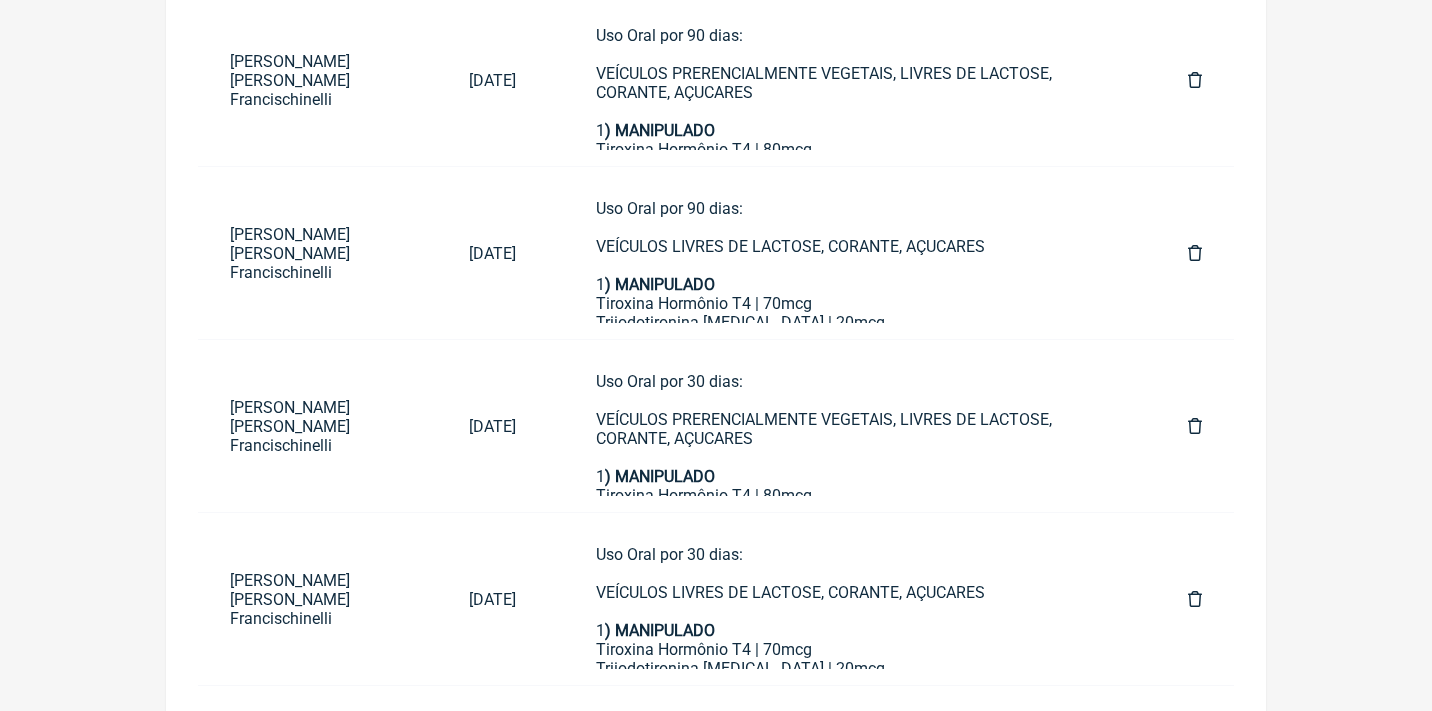 scroll, scrollTop: 936, scrollLeft: 0, axis: vertical 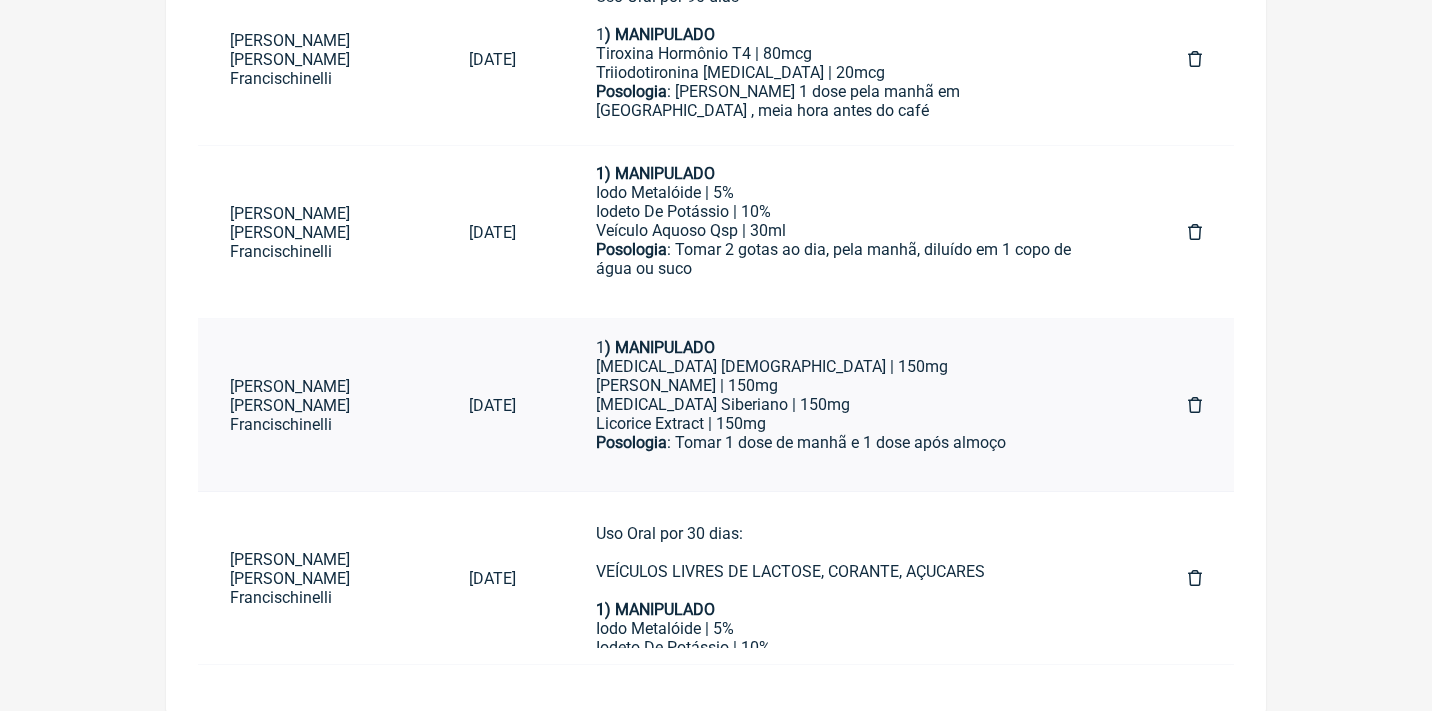 type on "[PERSON_NAME] [PERSON_NAME] Francisco" 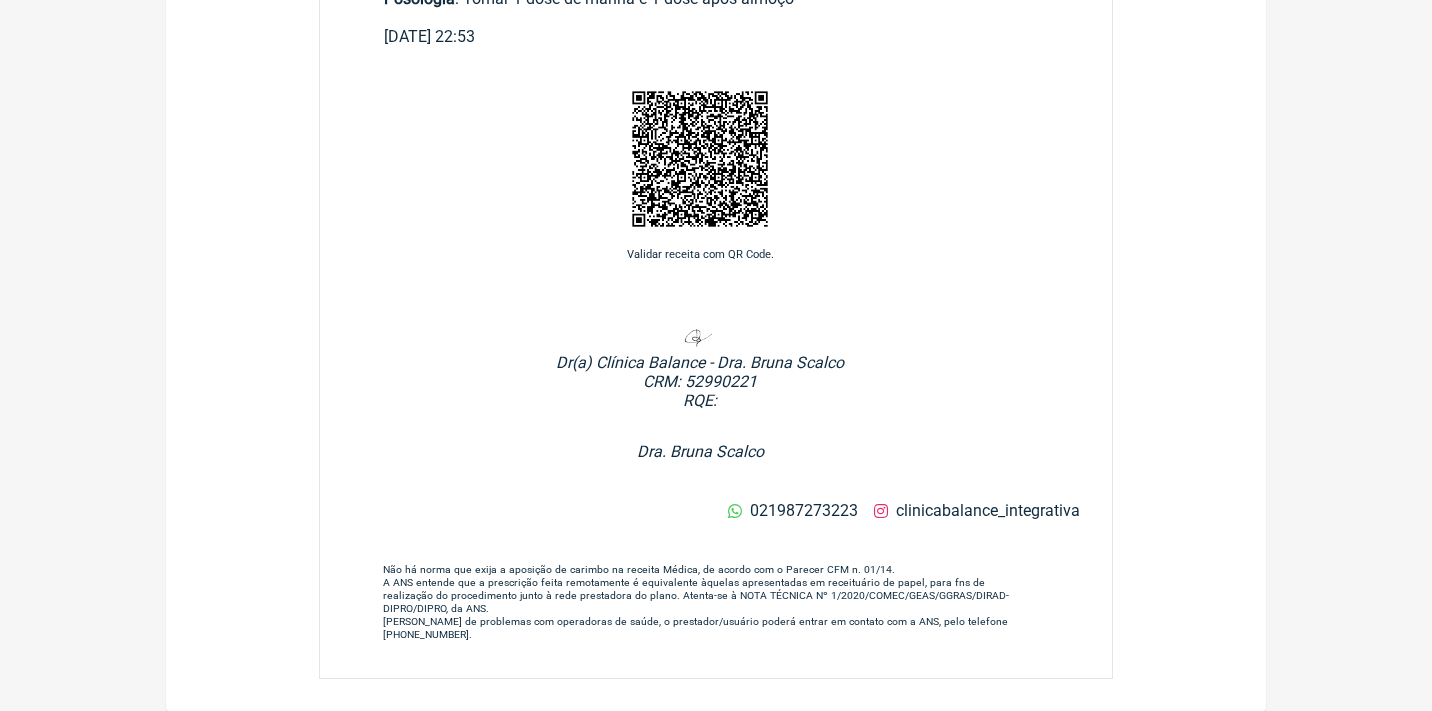 scroll, scrollTop: 0, scrollLeft: 0, axis: both 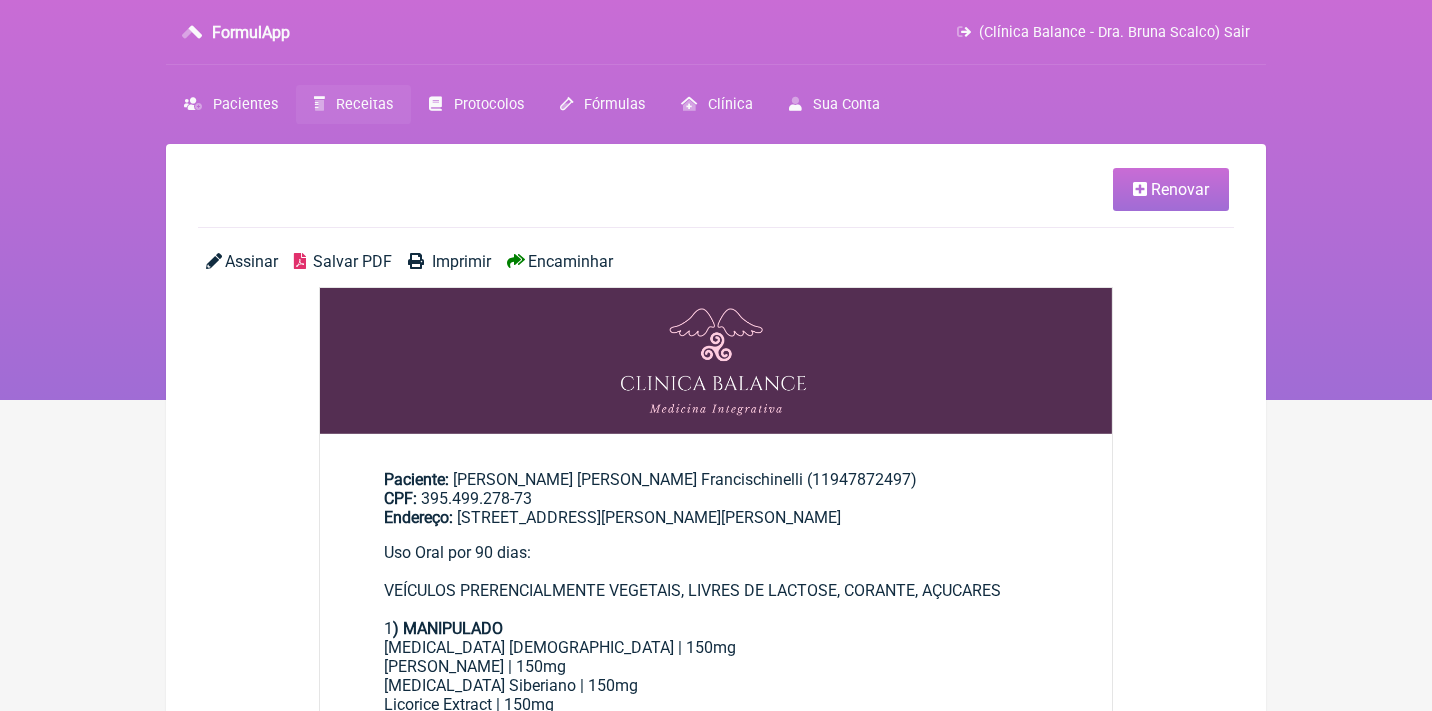 click on "Renovar" at bounding box center (1180, 189) 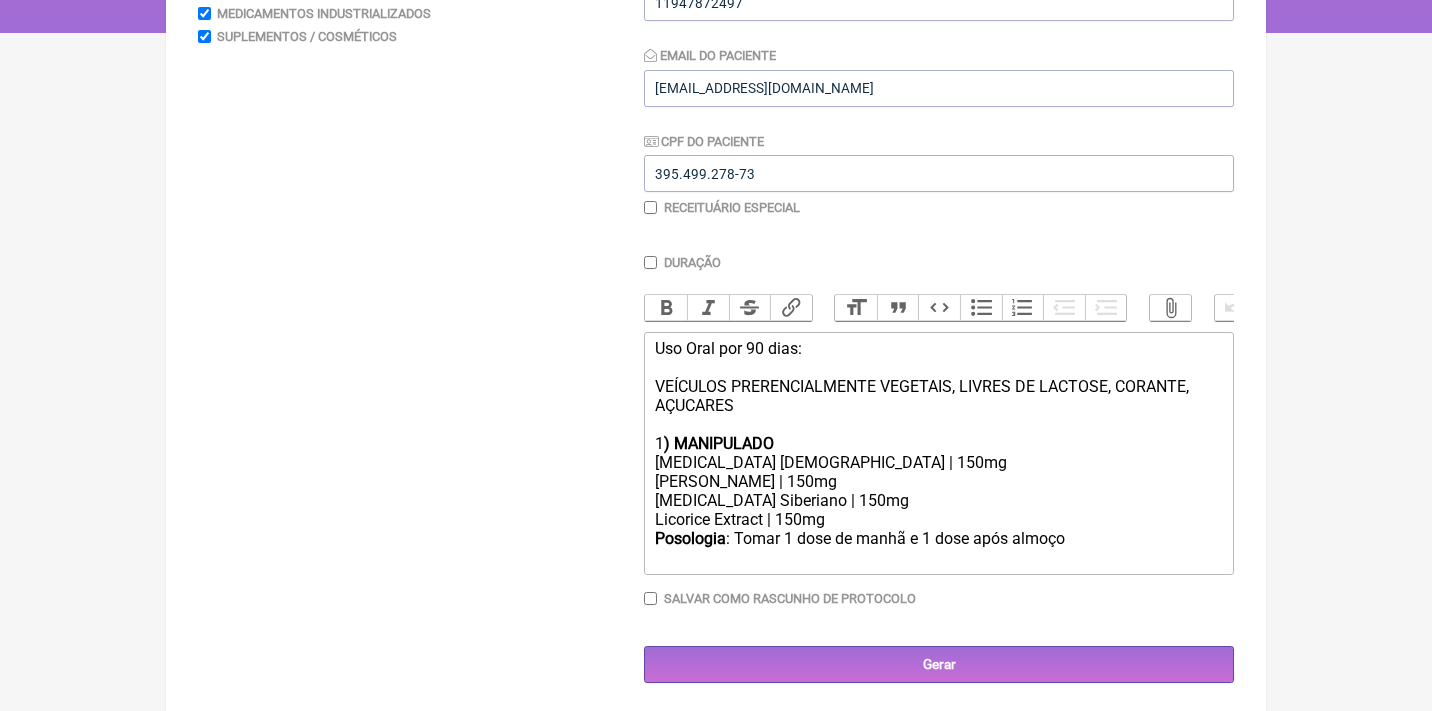 scroll, scrollTop: 366, scrollLeft: 0, axis: vertical 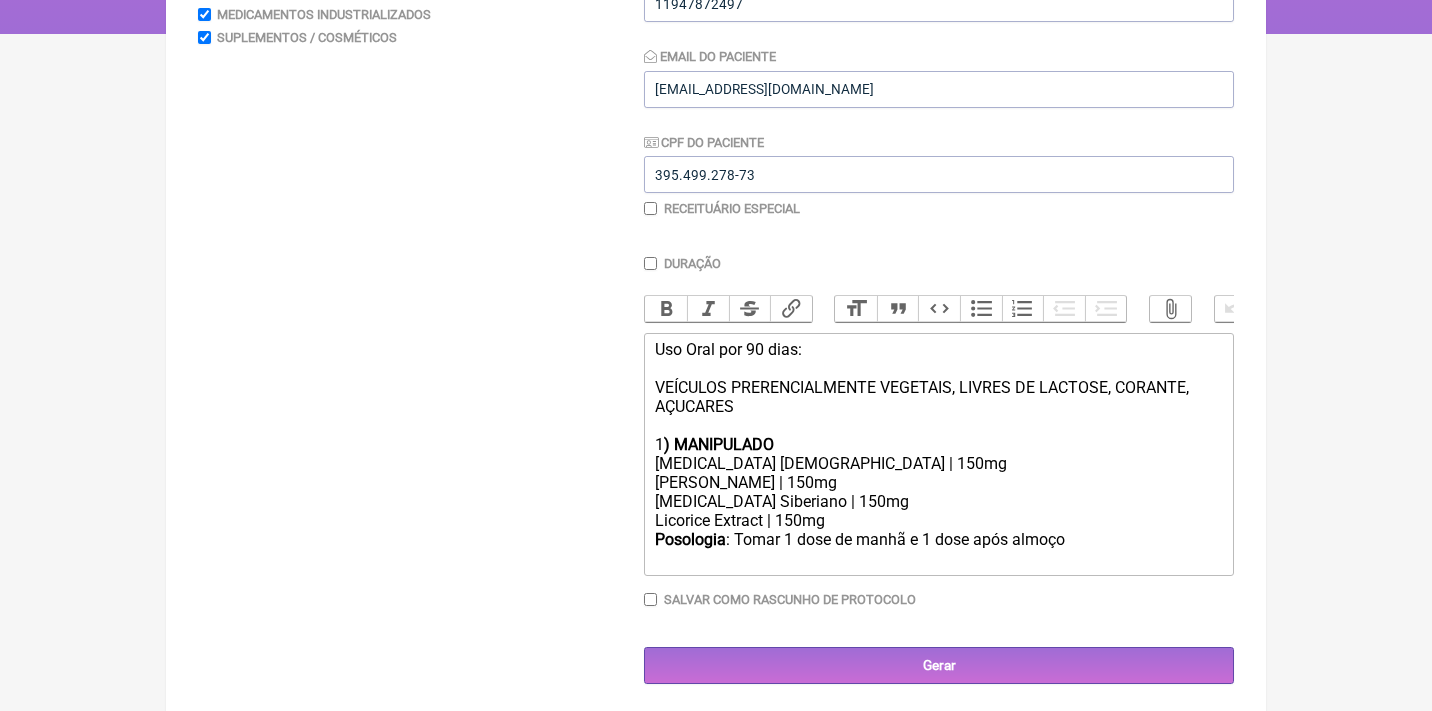click on "Uso Oral por 90 dias: VEÍCULOS PRERENCIALMENTE VEGETAIS, LIVRES DE LACTOSE, CORANTE, AÇUCARES" 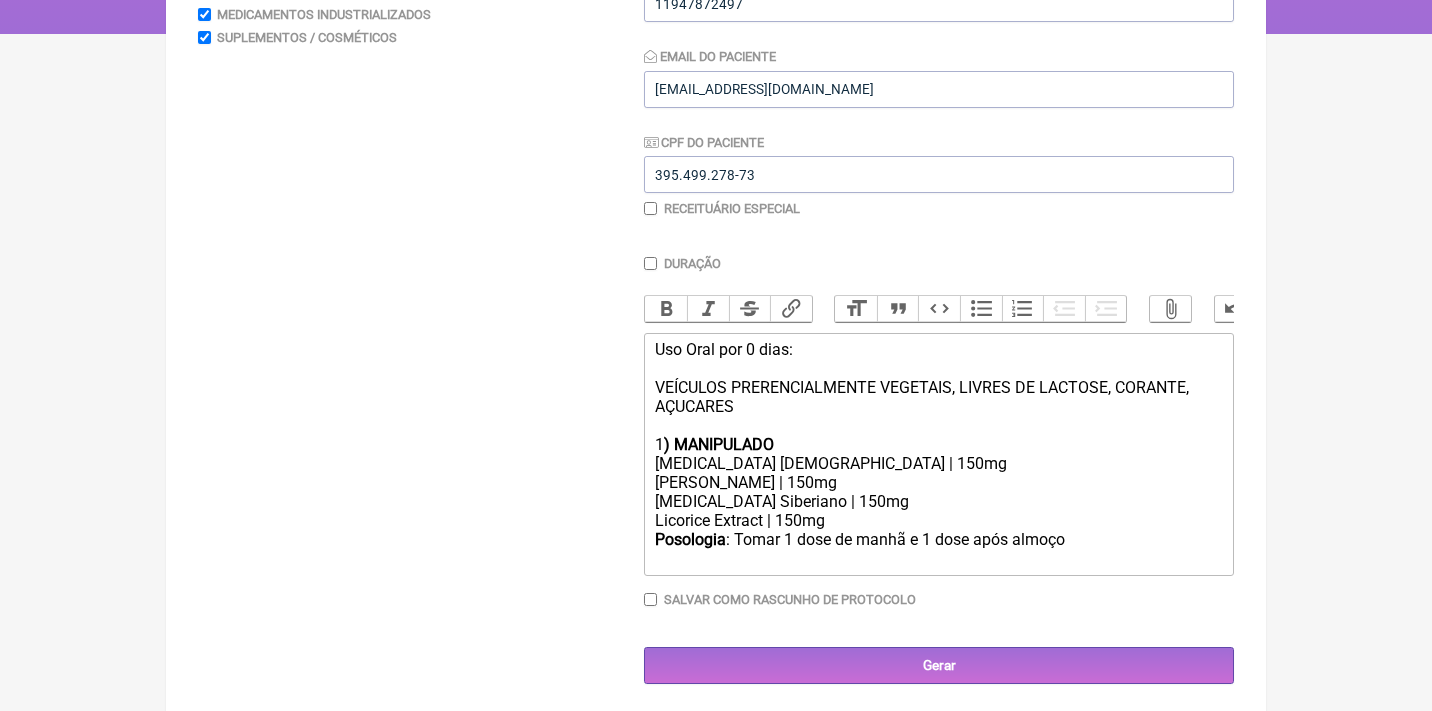 type on "<div>Uso Oral por 30 [PERSON_NAME]:<br><br>VEÍCULOS PRERENCIALMENTE VEGETAIS, LIVRES DE LACTOSE, CORANTE, AÇUCARES<br><br></div><div>1<strong>) MANIPULADO</strong></div><div>[MEDICAL_DATA] Indiano | 150mg</div><div>Rhodiola Rosea | 150mg</div><div>[MEDICAL_DATA] Siberiano | 150mg</div><div>Licorice Extract | 150mg</div><div><strong>Posologia</strong>: [PERSON_NAME] 1 dose de manhã e 1 dose após almoço&nbsp;<br><br></div>" 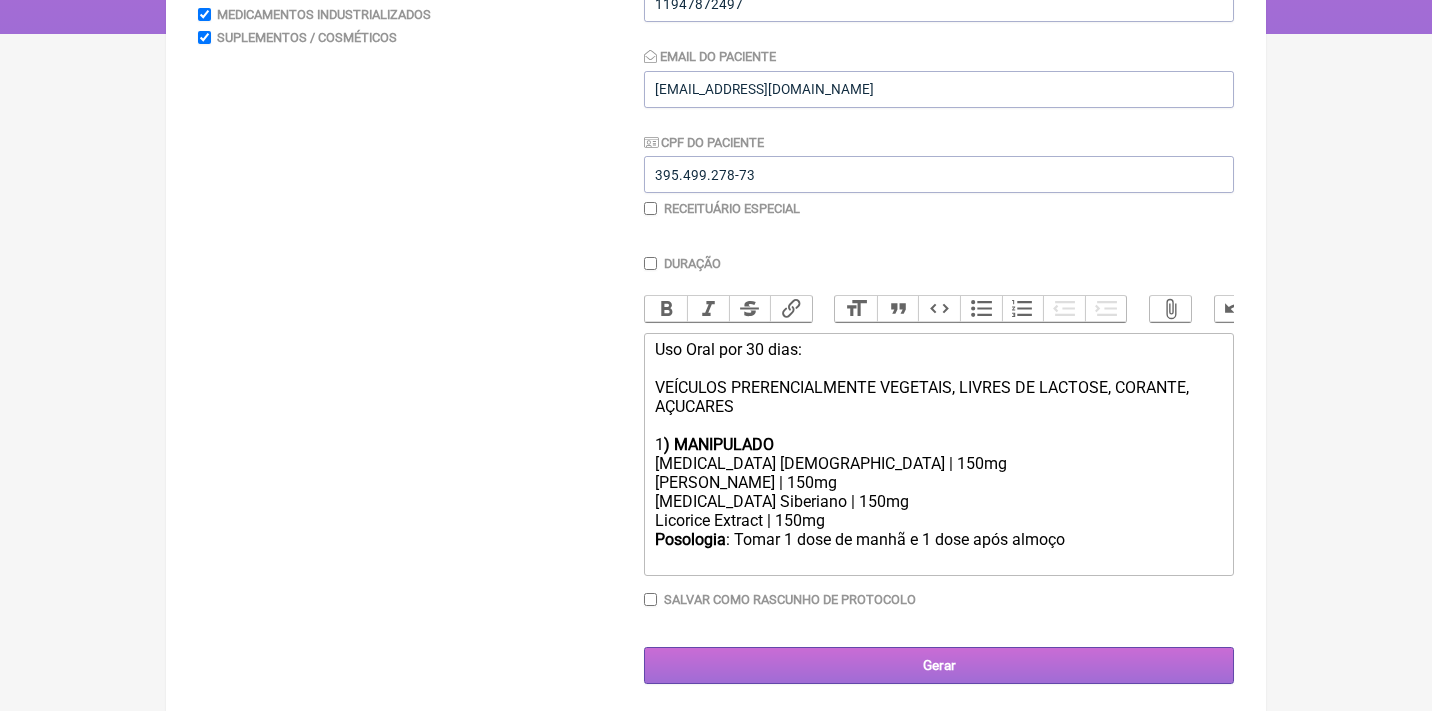 click on "Gerar" at bounding box center (939, 665) 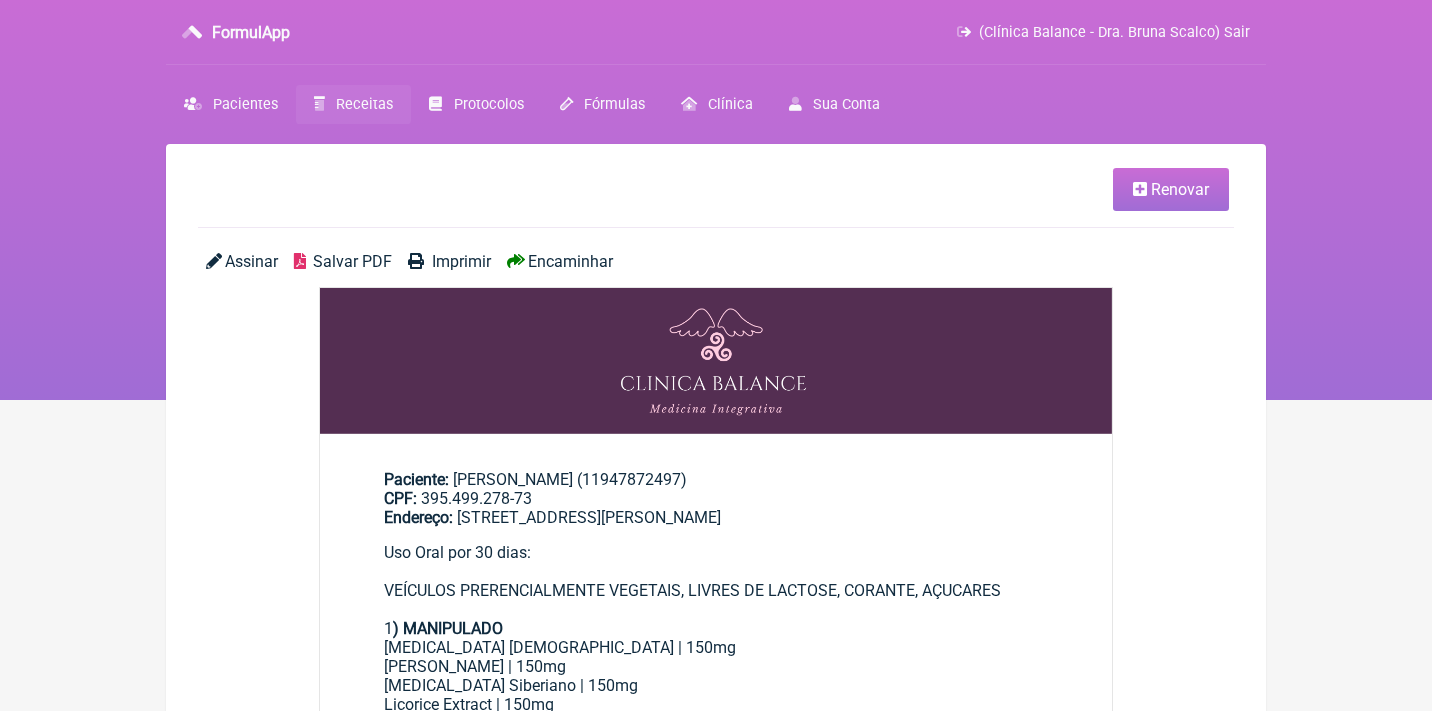 scroll, scrollTop: 0, scrollLeft: 0, axis: both 